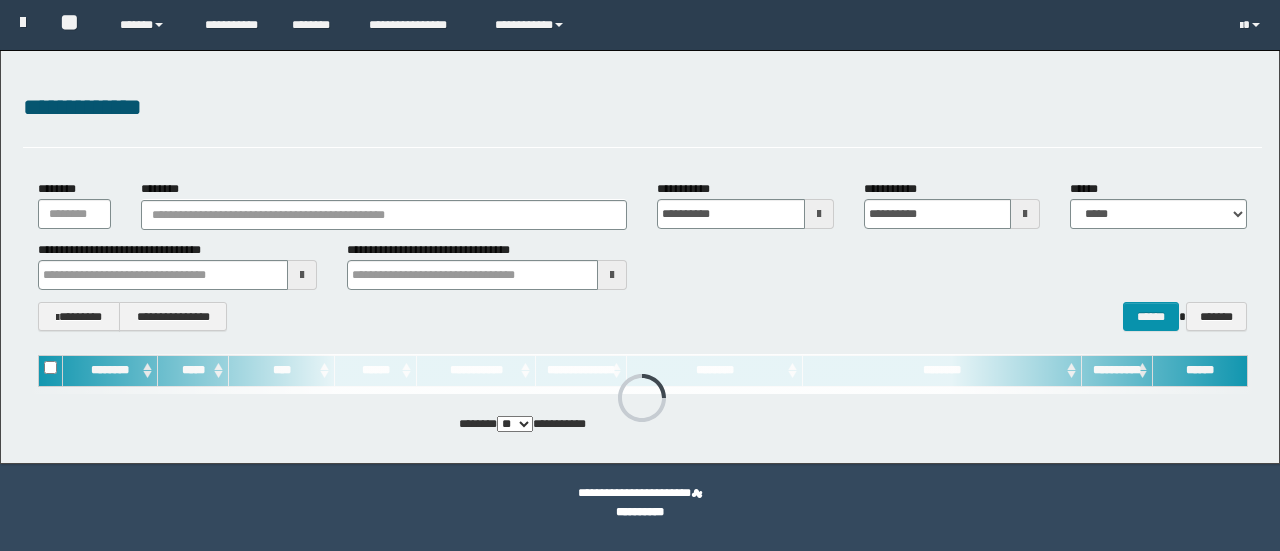 scroll, scrollTop: 0, scrollLeft: 0, axis: both 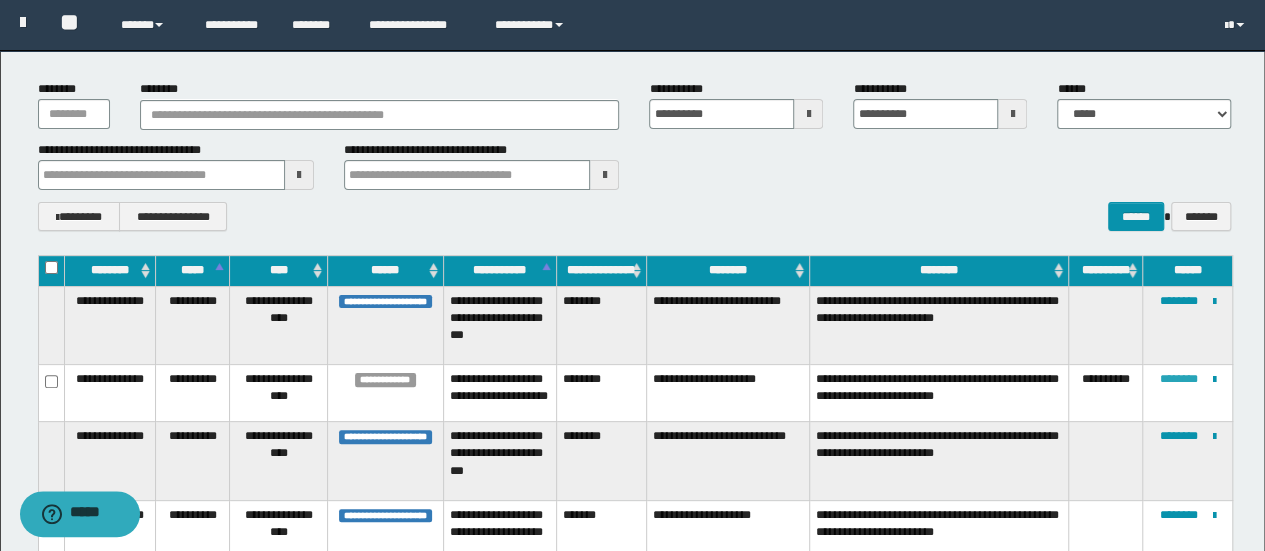 click on "********" at bounding box center (1178, 379) 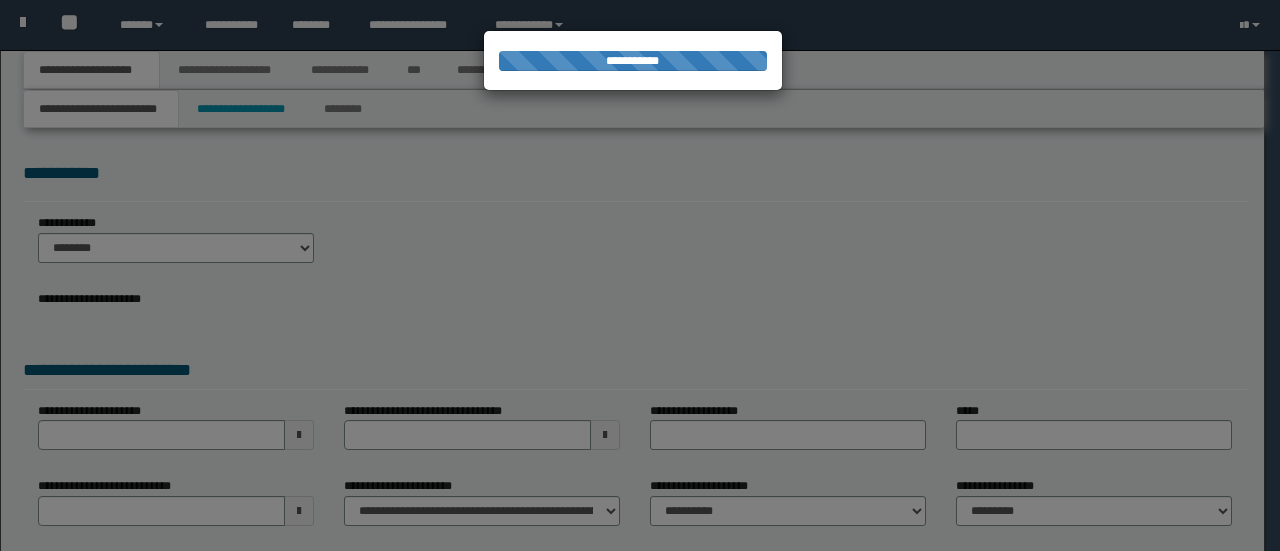scroll, scrollTop: 0, scrollLeft: 0, axis: both 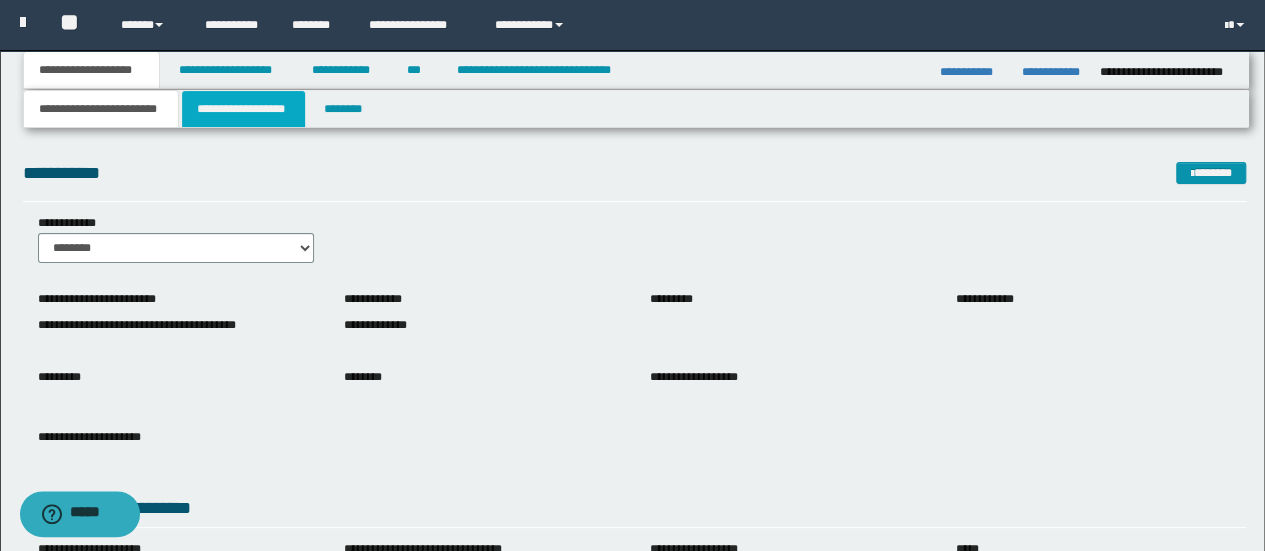click on "**********" at bounding box center [243, 109] 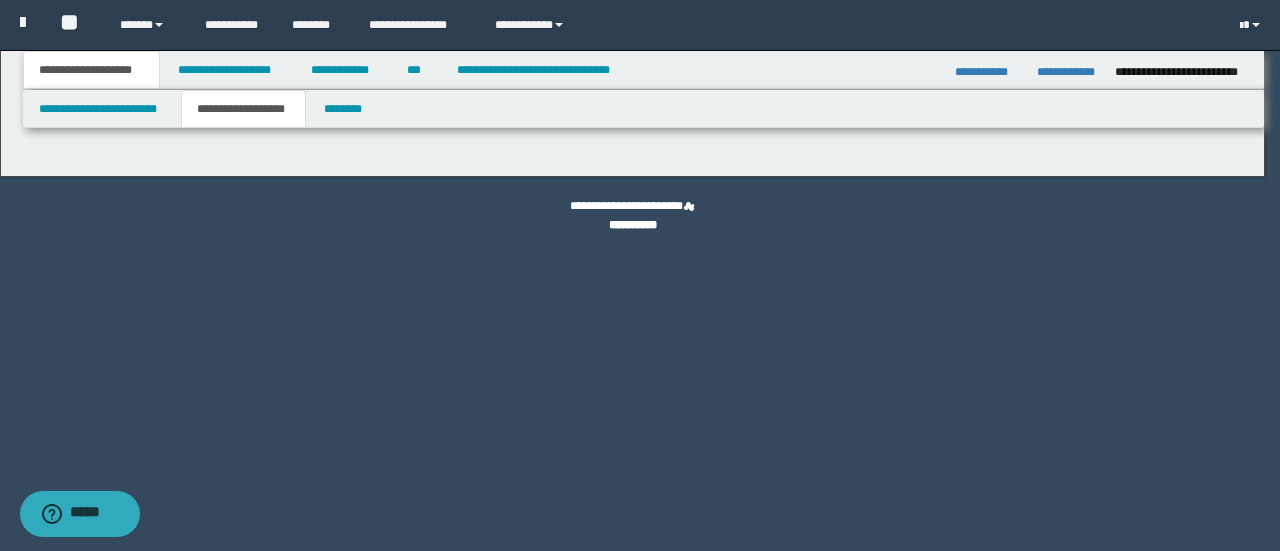 type on "********" 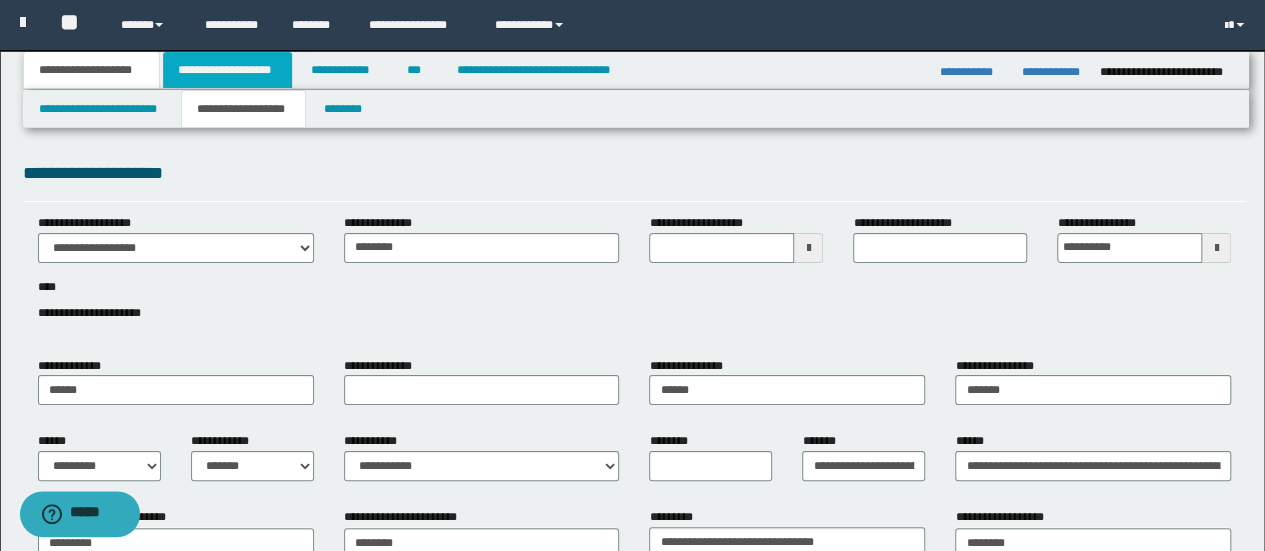 click on "**********" at bounding box center (227, 70) 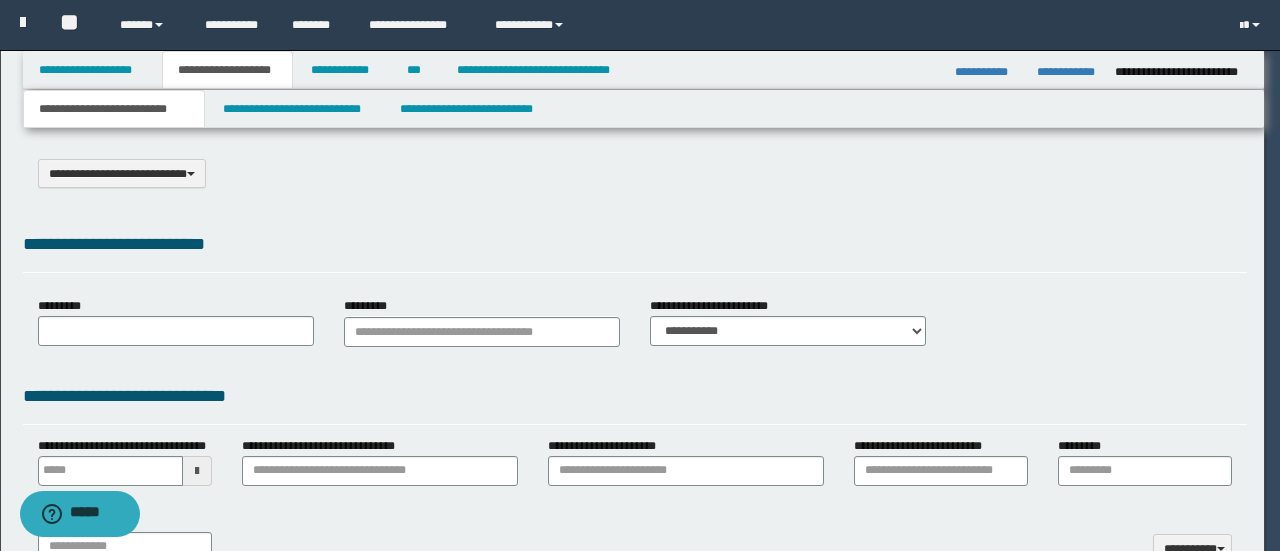 scroll, scrollTop: 0, scrollLeft: 0, axis: both 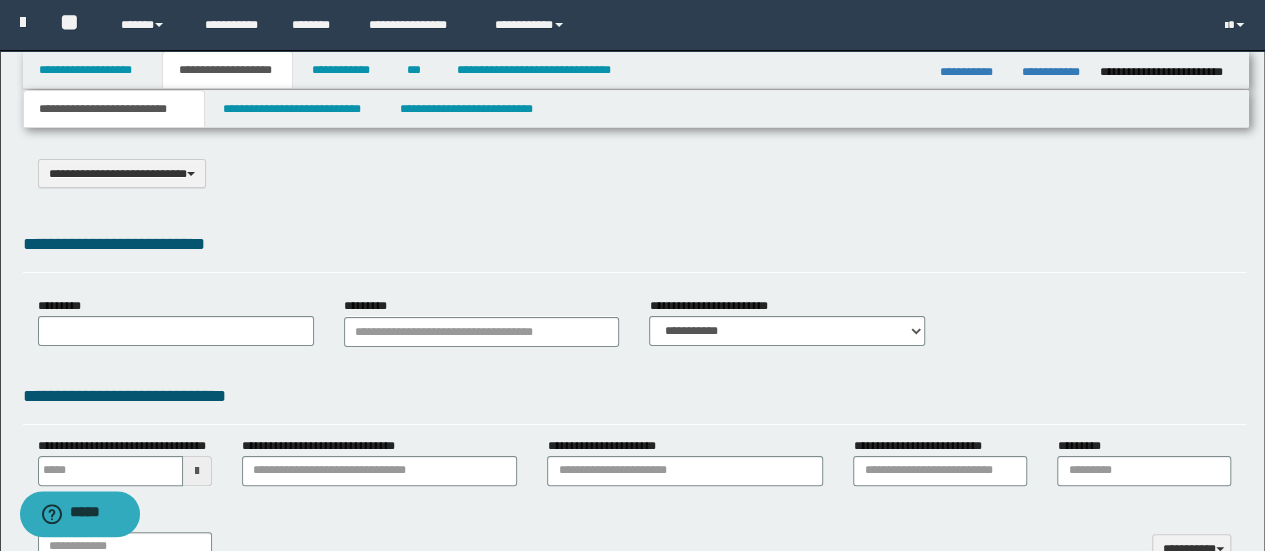 click on "**********" at bounding box center (114, 109) 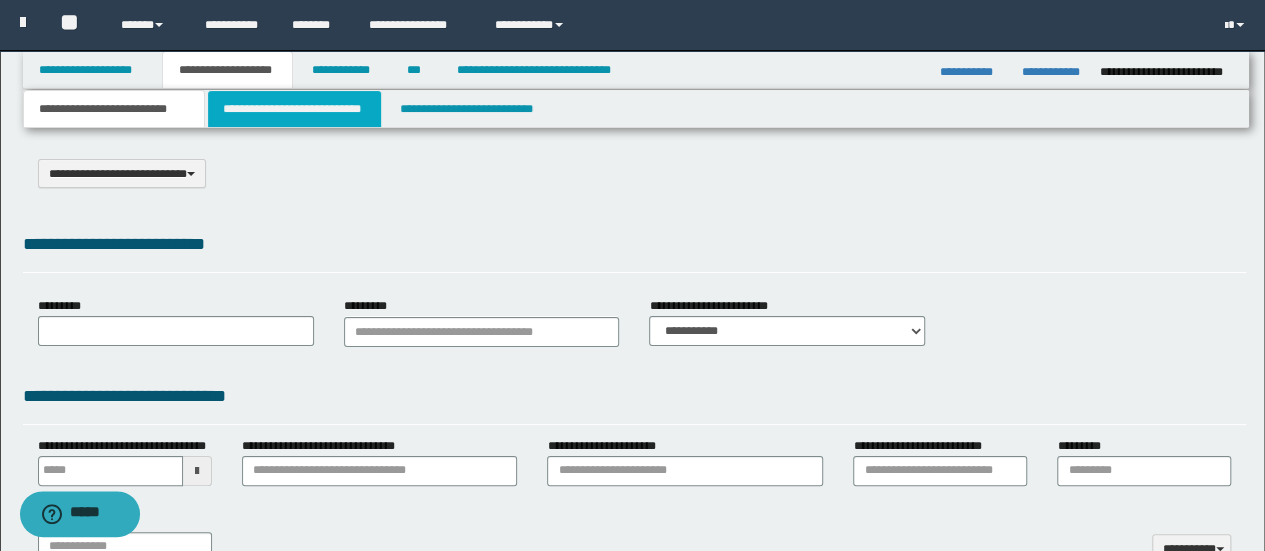 click on "**********" at bounding box center [294, 109] 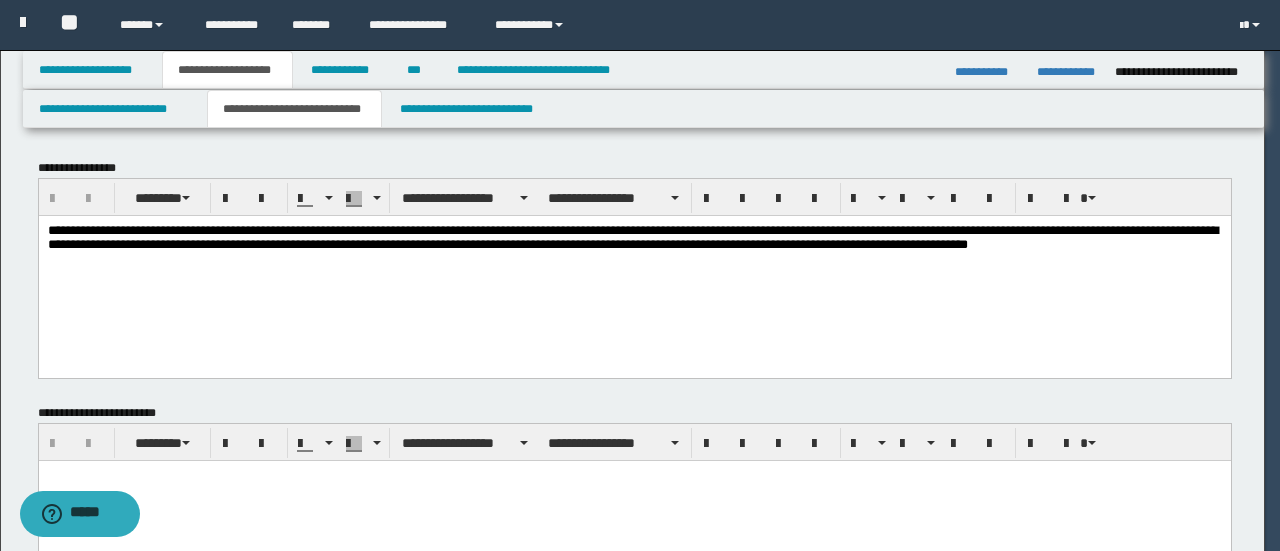scroll, scrollTop: 0, scrollLeft: 0, axis: both 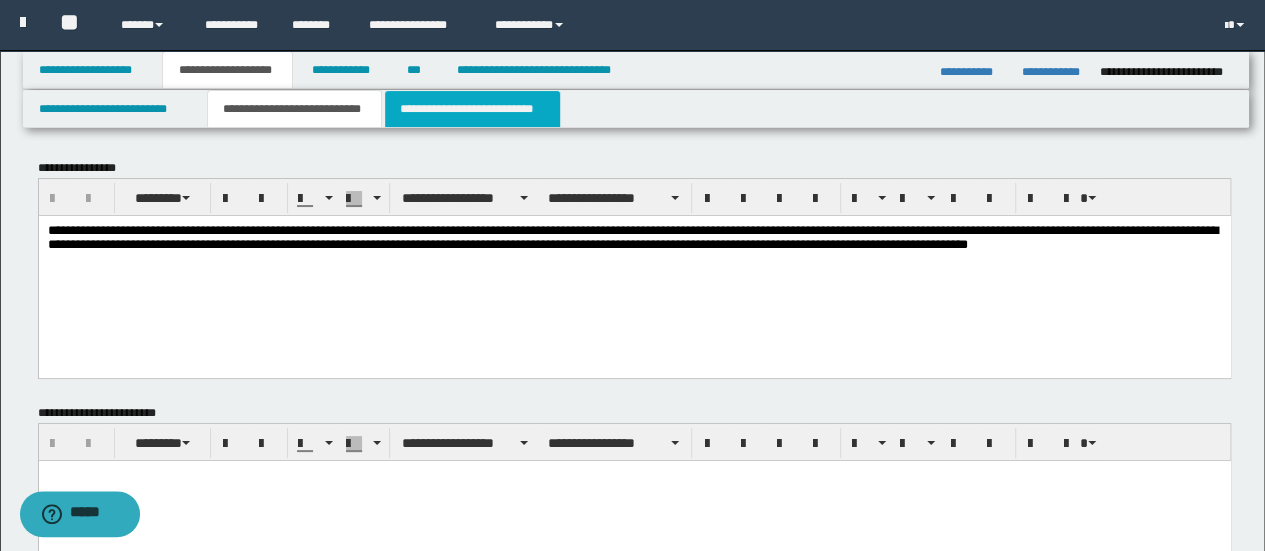 click on "**********" at bounding box center (472, 109) 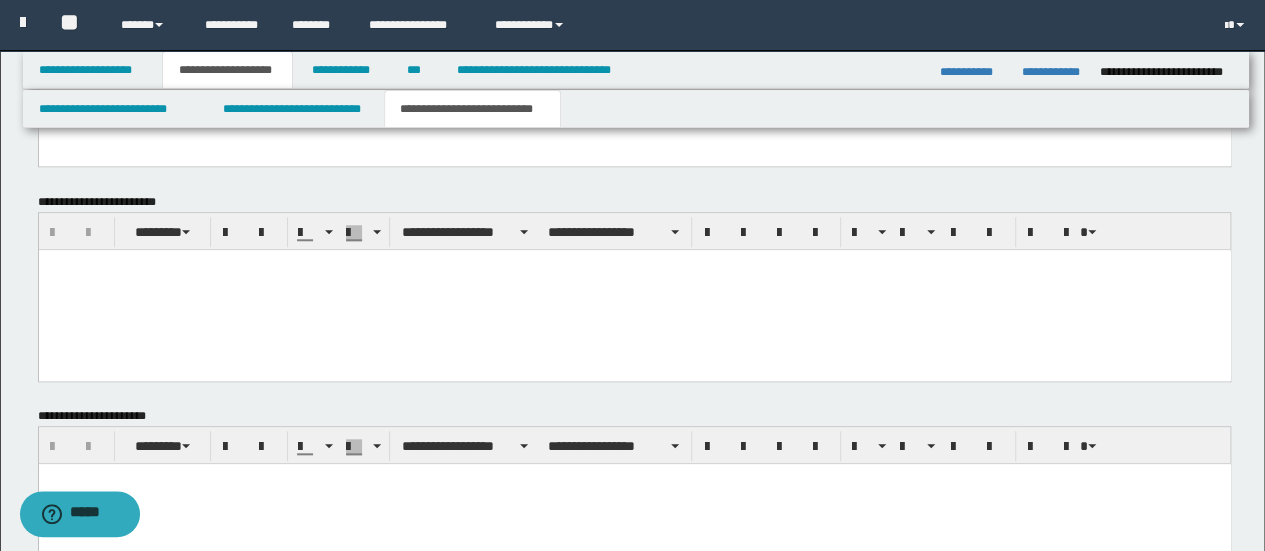 scroll, scrollTop: 800, scrollLeft: 0, axis: vertical 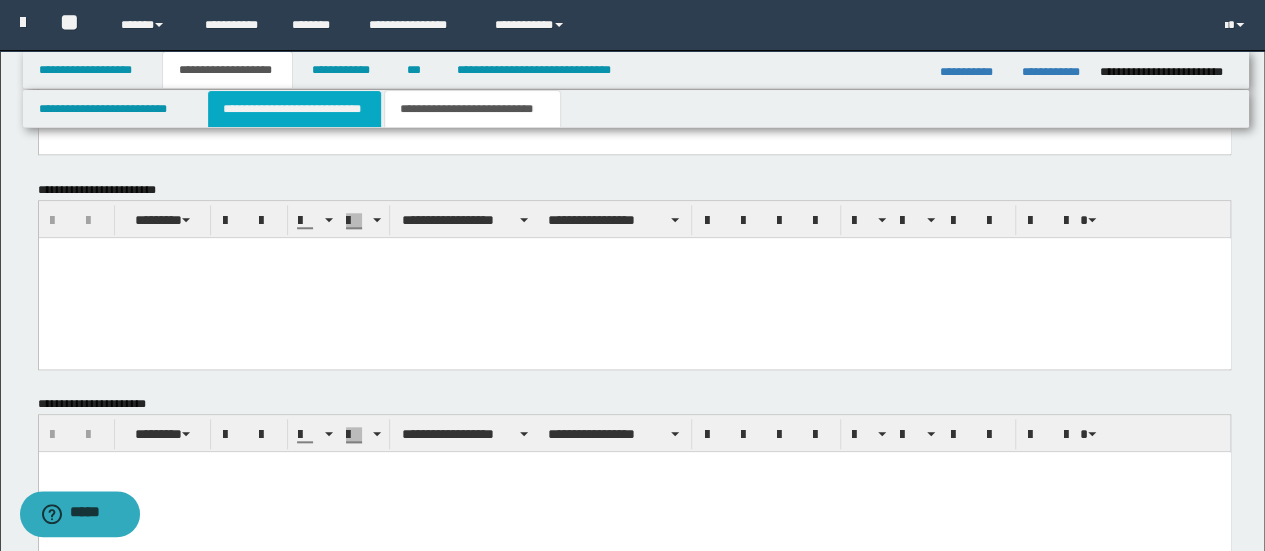 click on "**********" at bounding box center [294, 109] 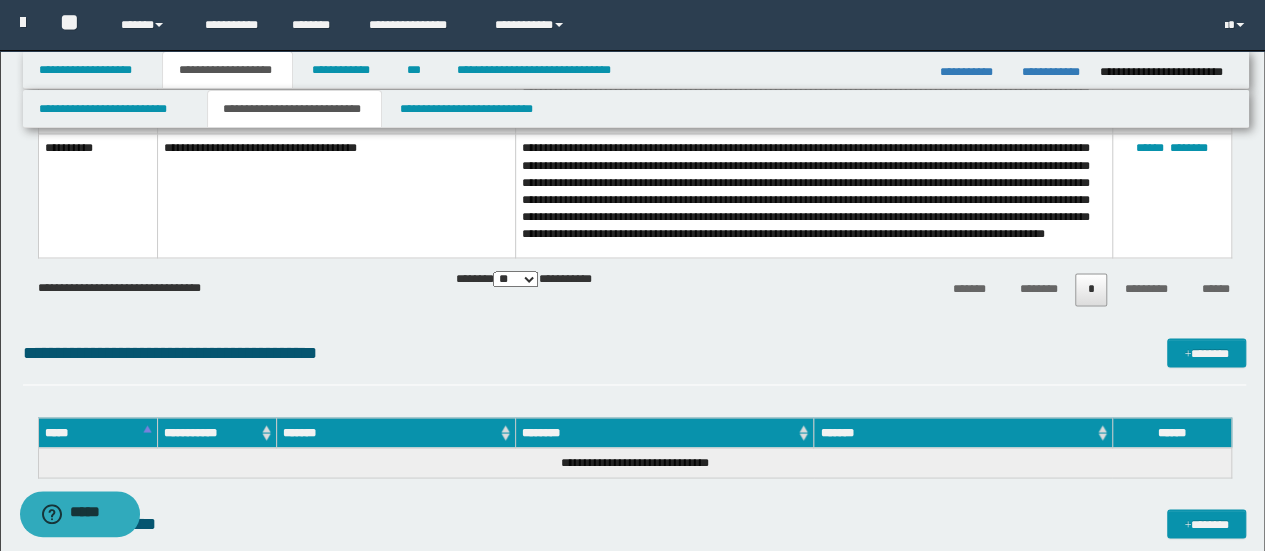 scroll, scrollTop: 1600, scrollLeft: 0, axis: vertical 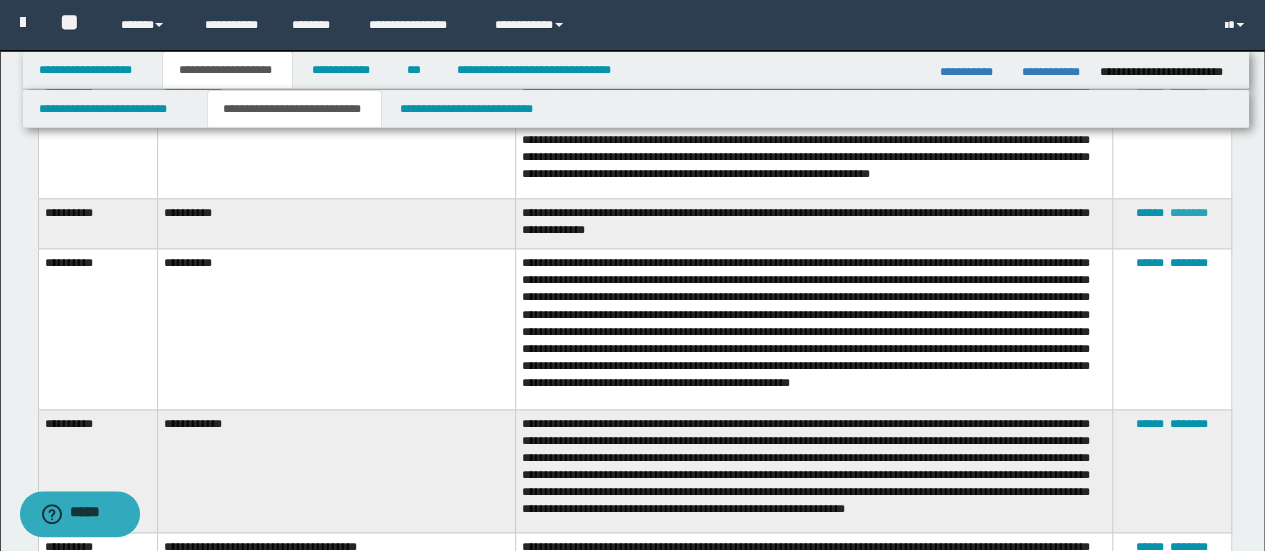 click on "********" at bounding box center [1189, 213] 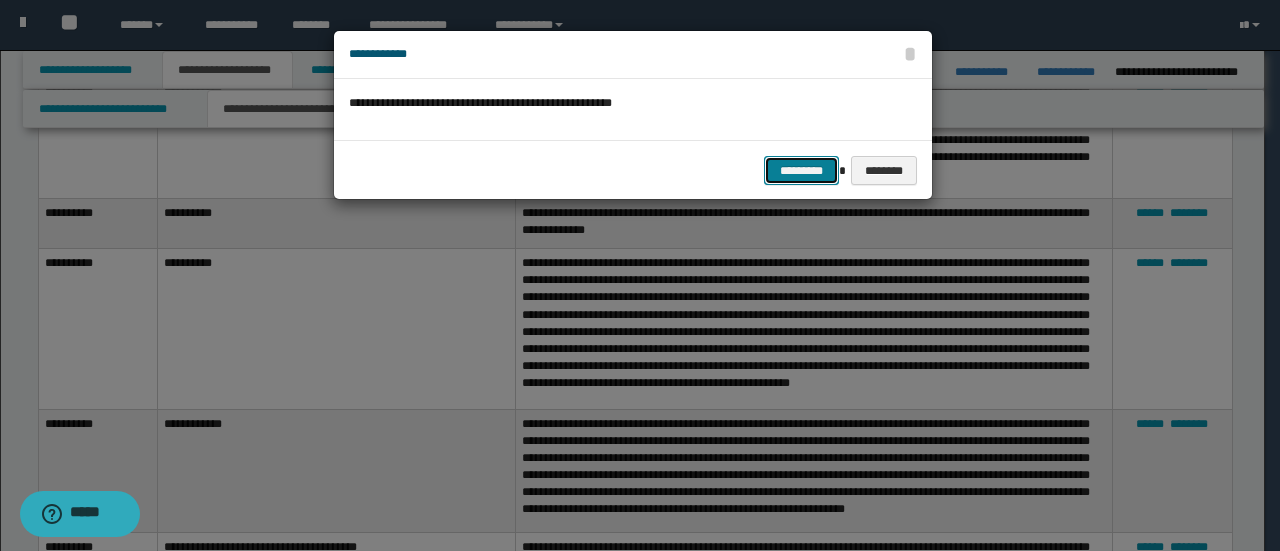 click on "*********" at bounding box center [801, 170] 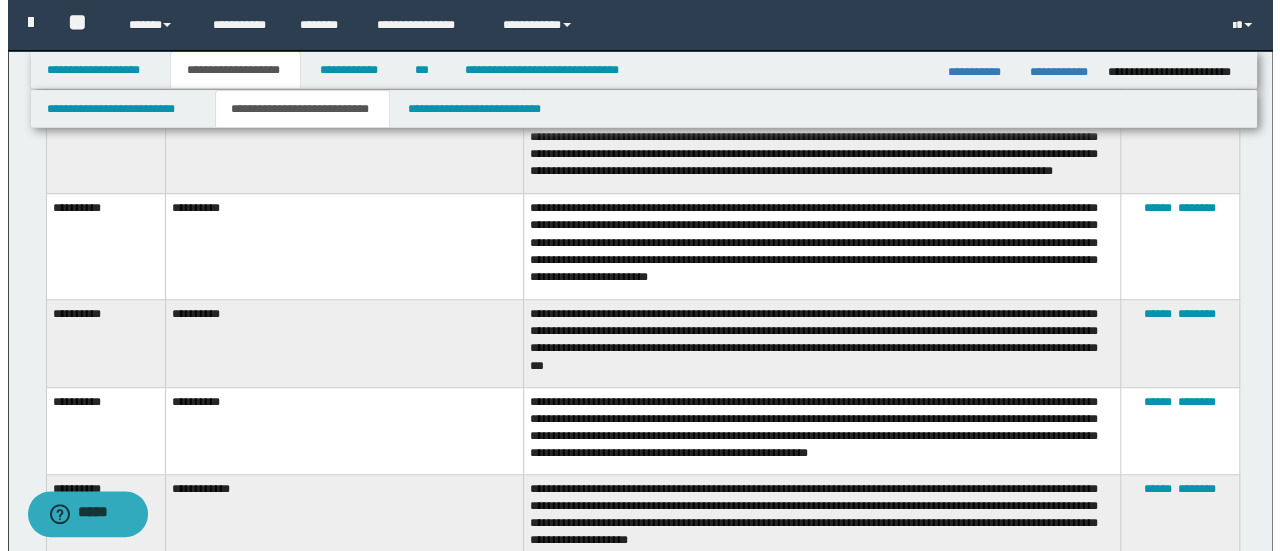 scroll, scrollTop: 300, scrollLeft: 0, axis: vertical 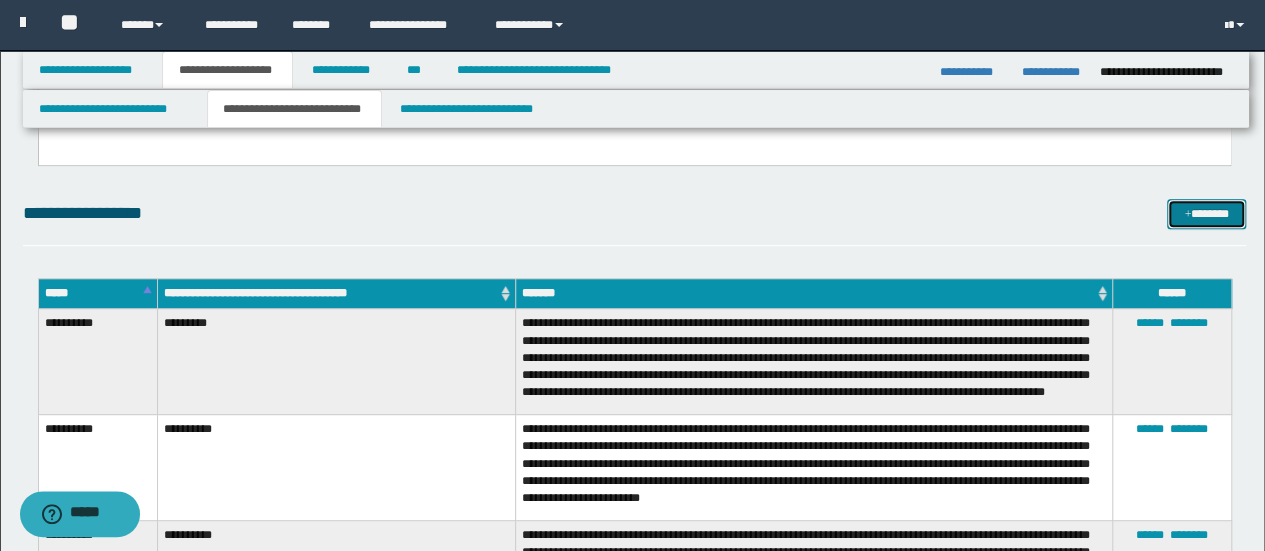 click on "*******" at bounding box center (1206, 213) 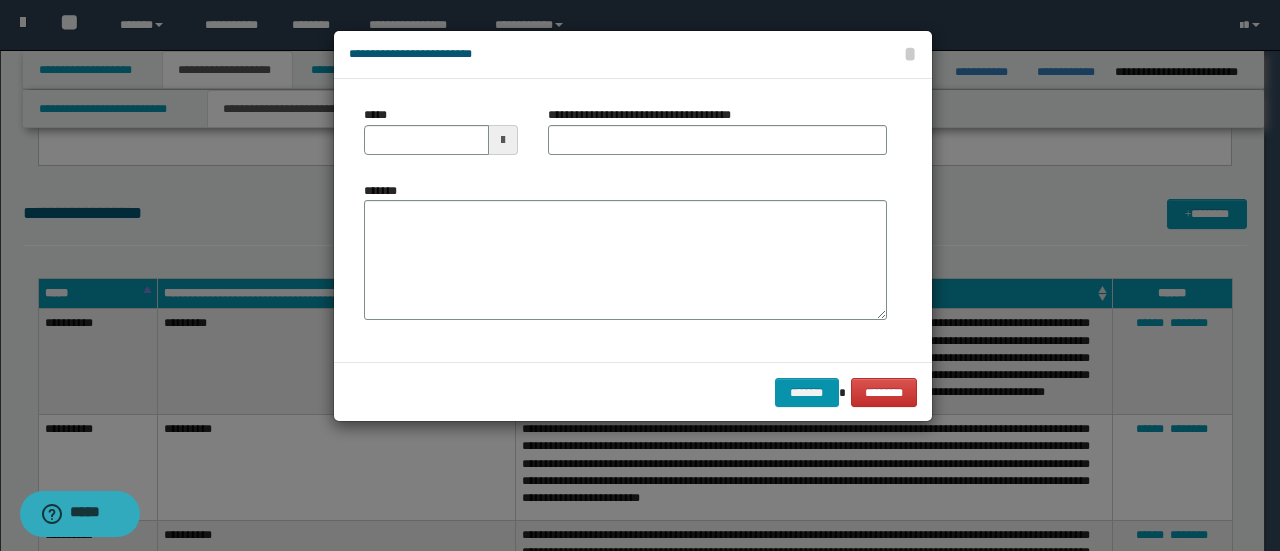 click at bounding box center (503, 140) 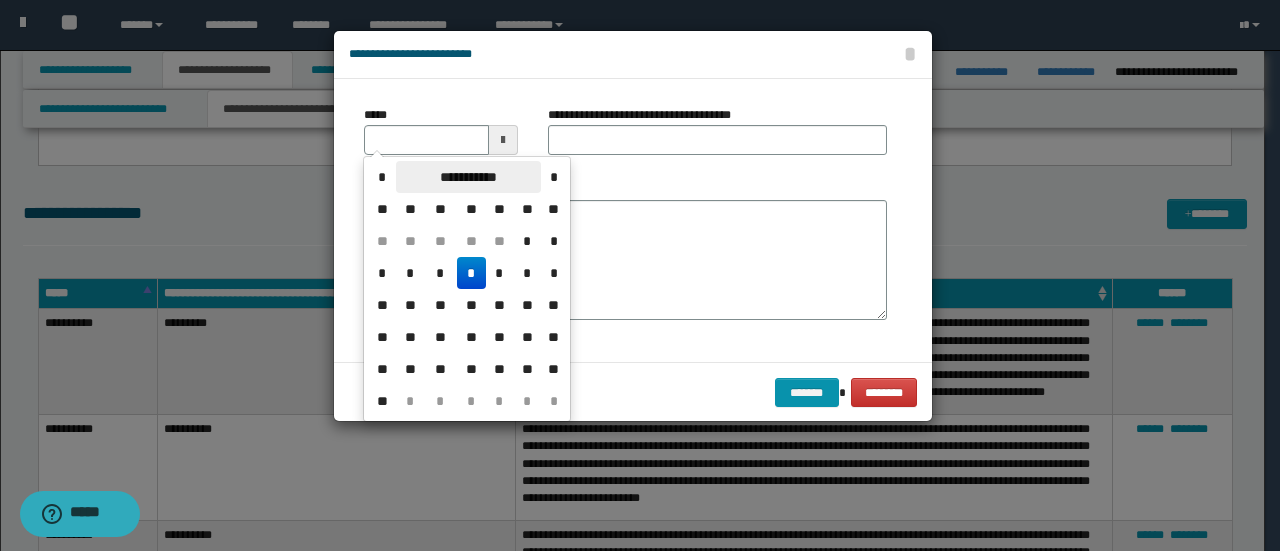 click on "**********" at bounding box center (468, 177) 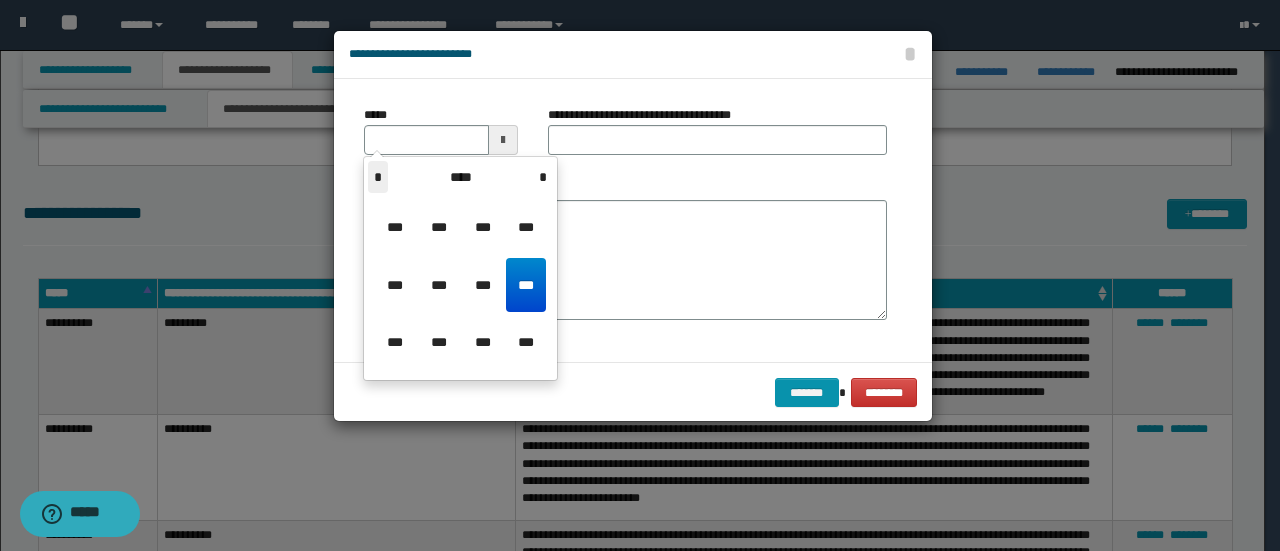 click on "*" at bounding box center (378, 177) 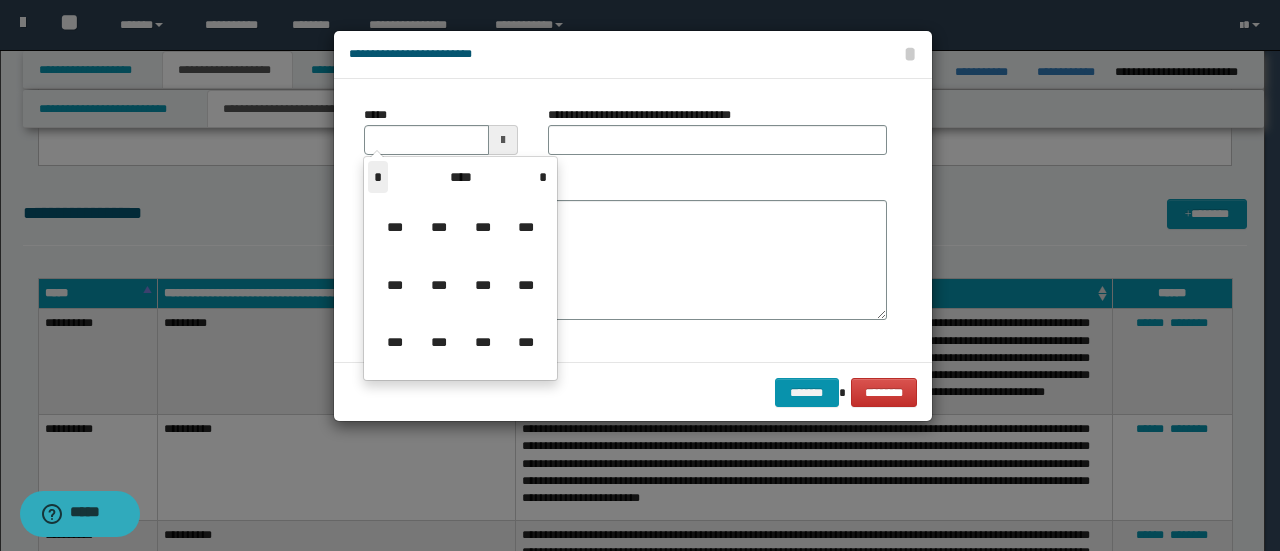 click on "*" at bounding box center [378, 177] 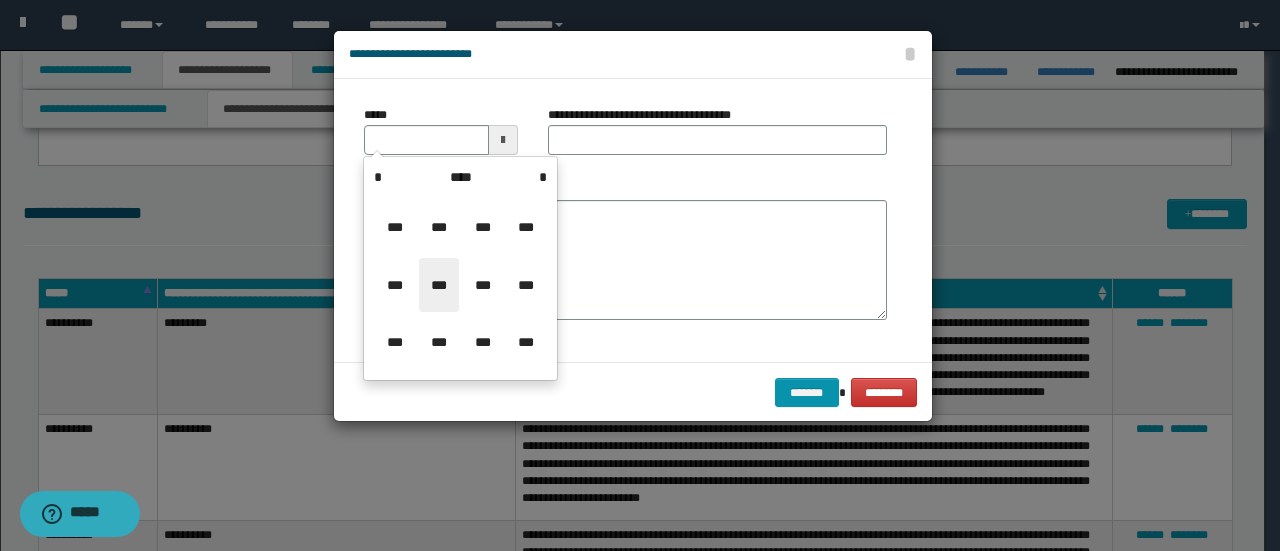 click on "***" at bounding box center [439, 285] 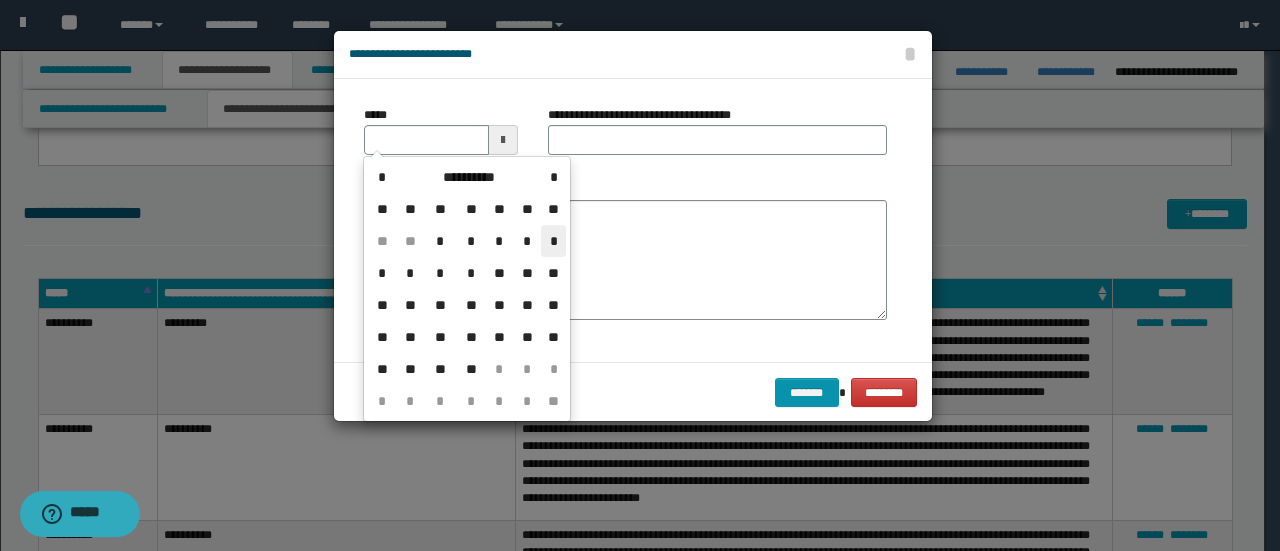 click on "*" at bounding box center (553, 241) 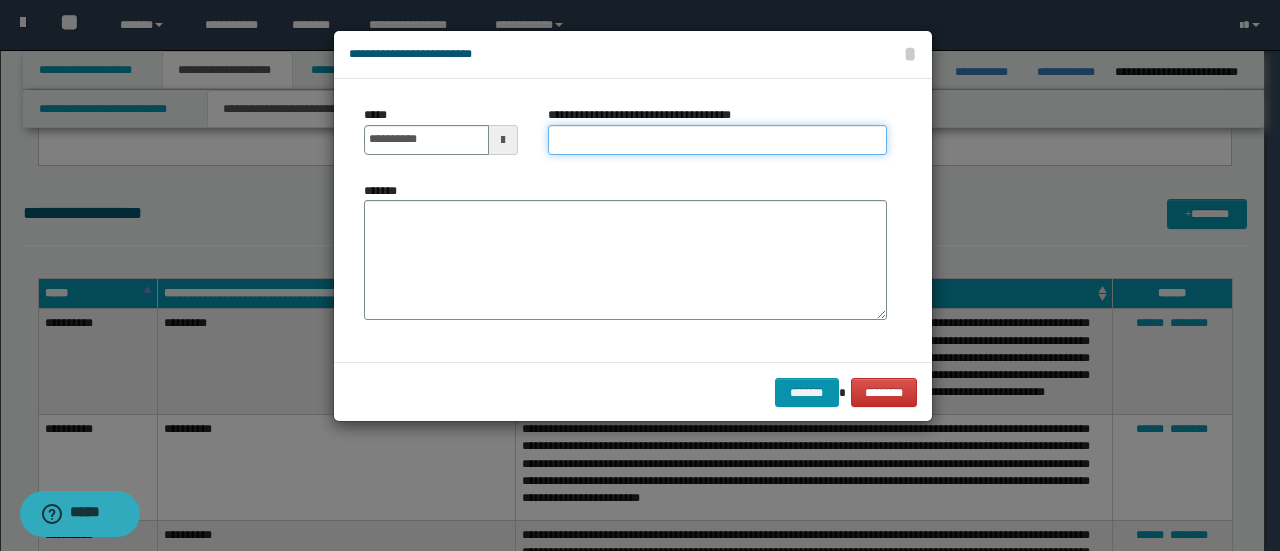 click on "**********" at bounding box center (717, 140) 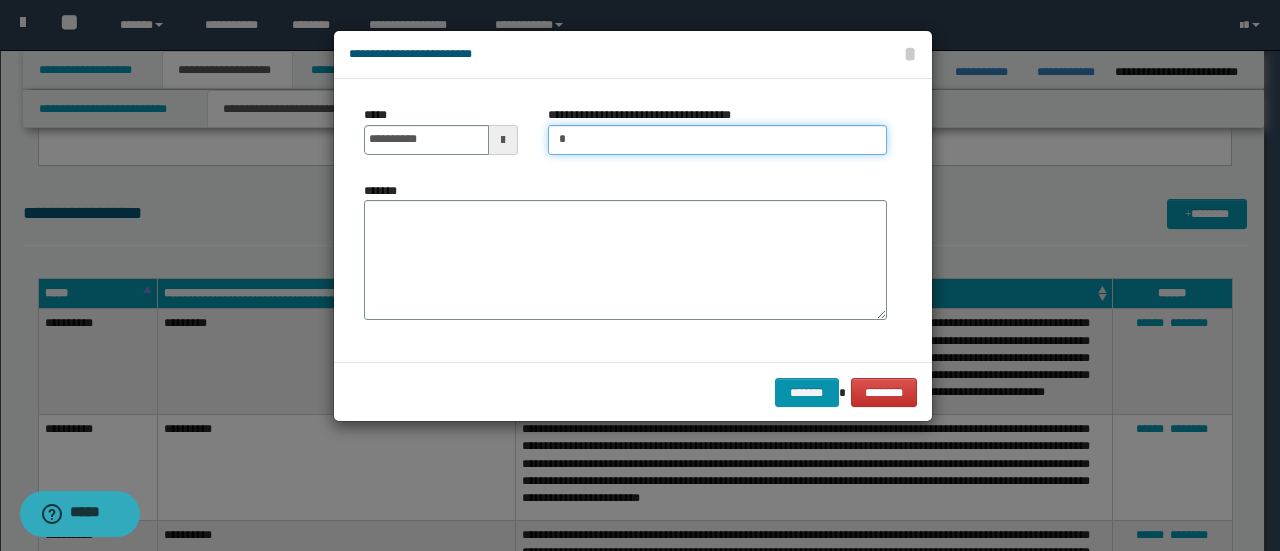 type on "**********" 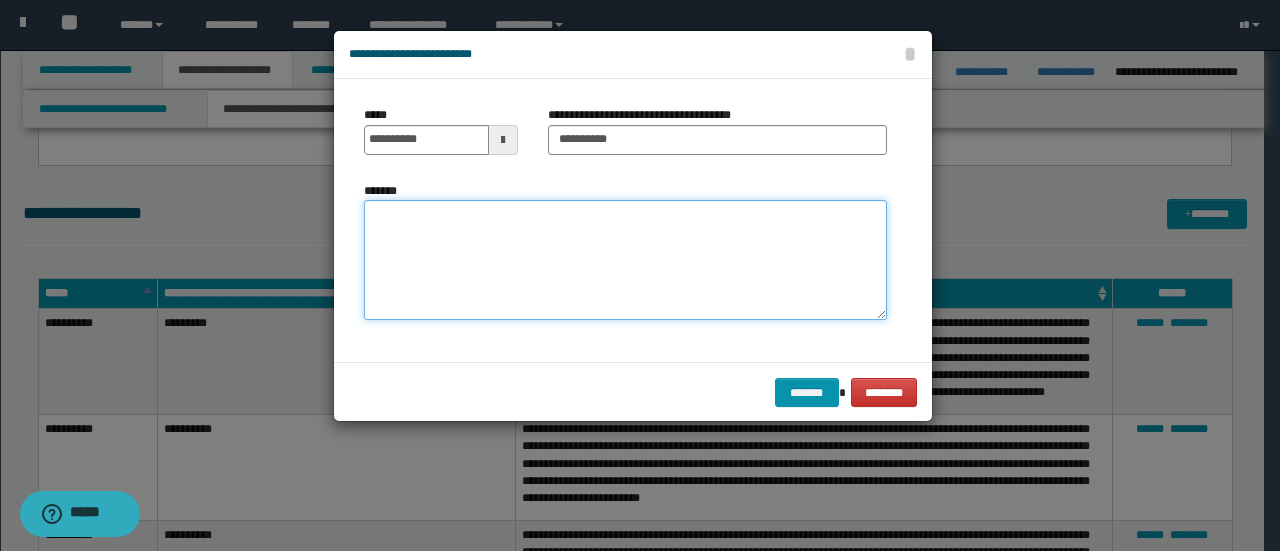 click on "*******" at bounding box center (625, 260) 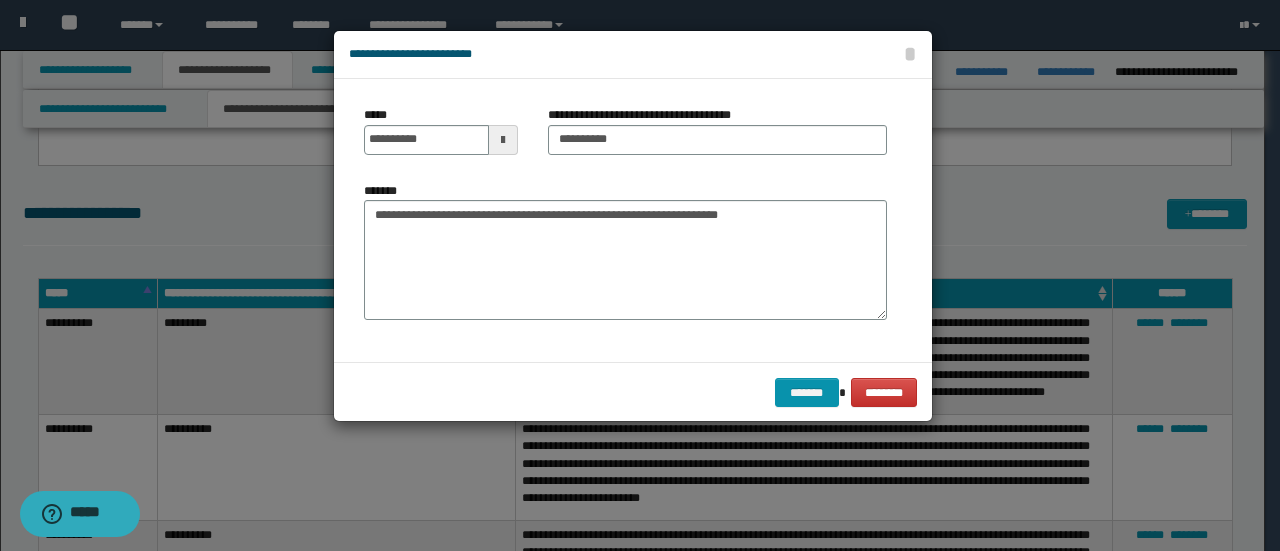 click at bounding box center (640, 275) 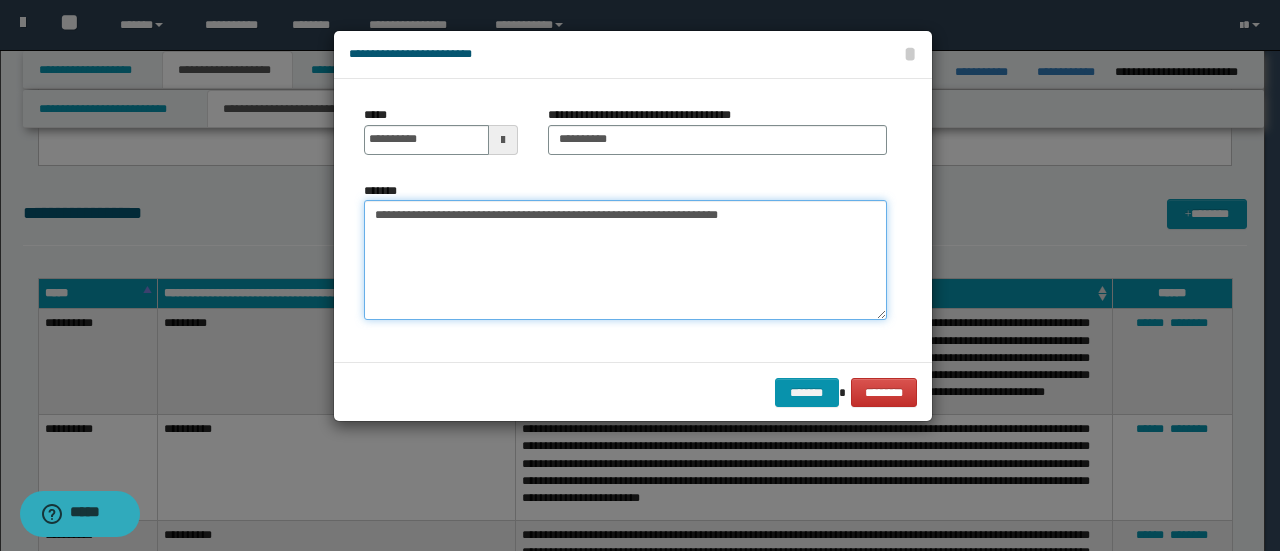 click on "**********" at bounding box center [625, 260] 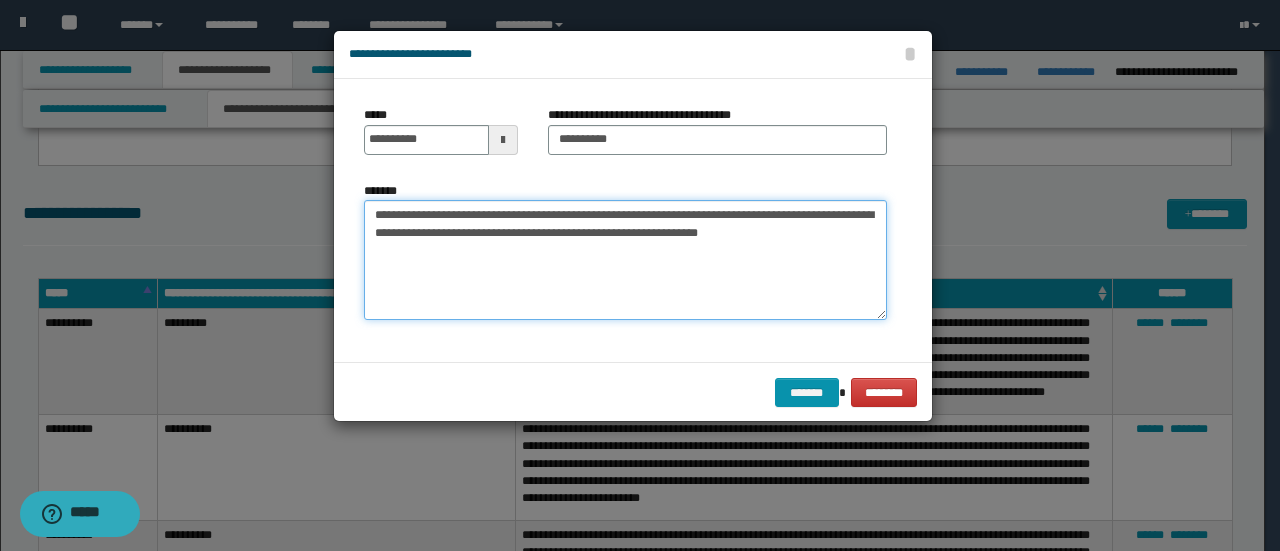 drag, startPoint x: 774, startPoint y: 232, endPoint x: 730, endPoint y: 231, distance: 44.011364 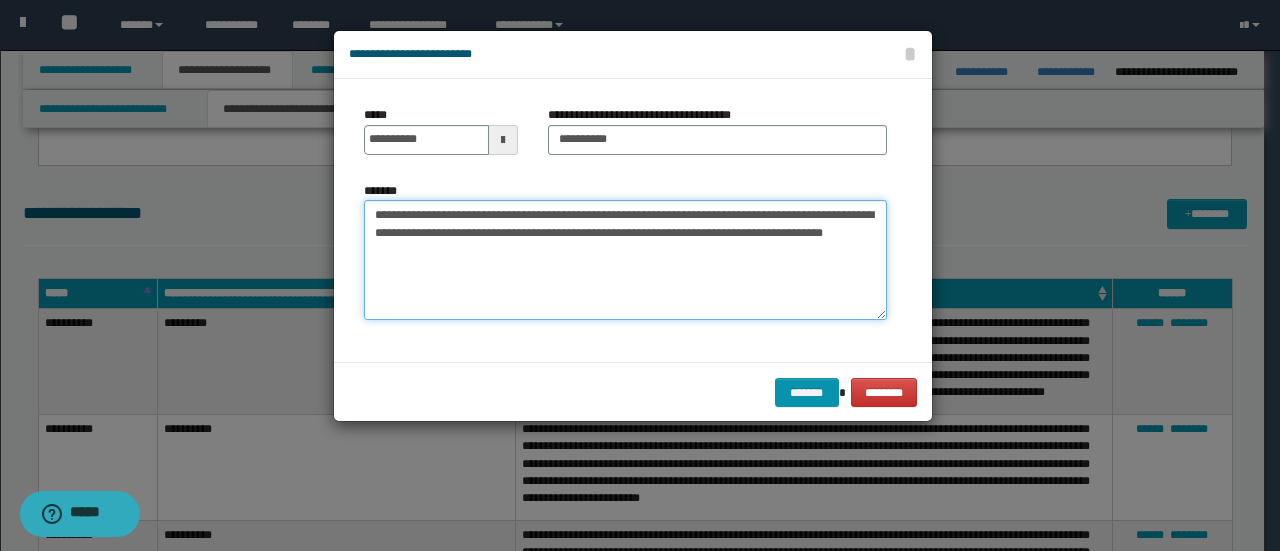 drag, startPoint x: 452, startPoint y: 249, endPoint x: 344, endPoint y: 276, distance: 111.32385 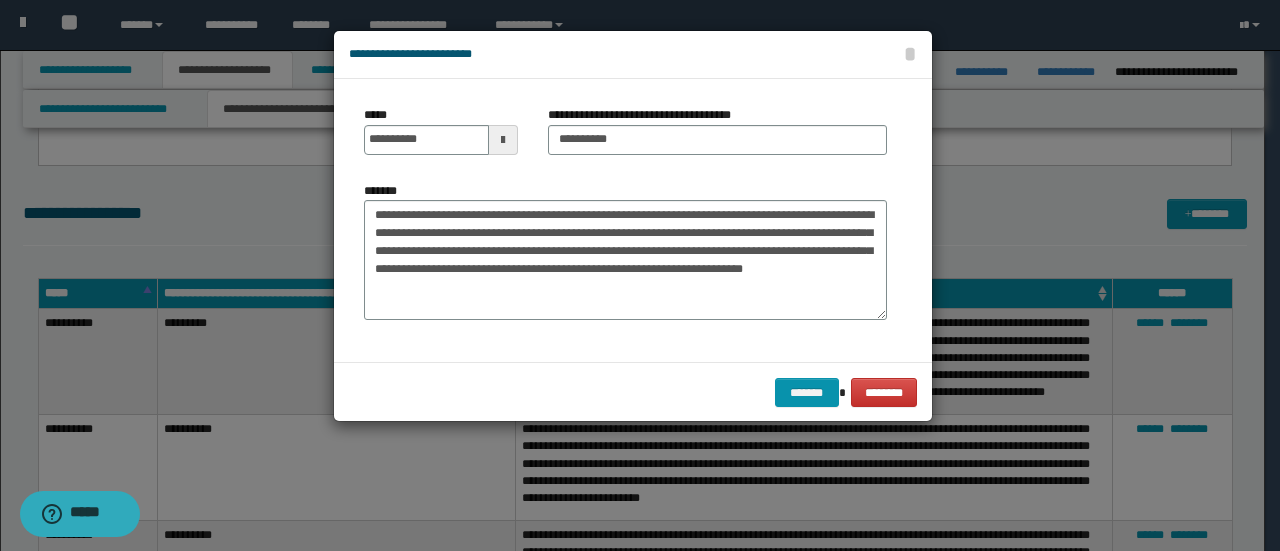 click at bounding box center [640, 275] 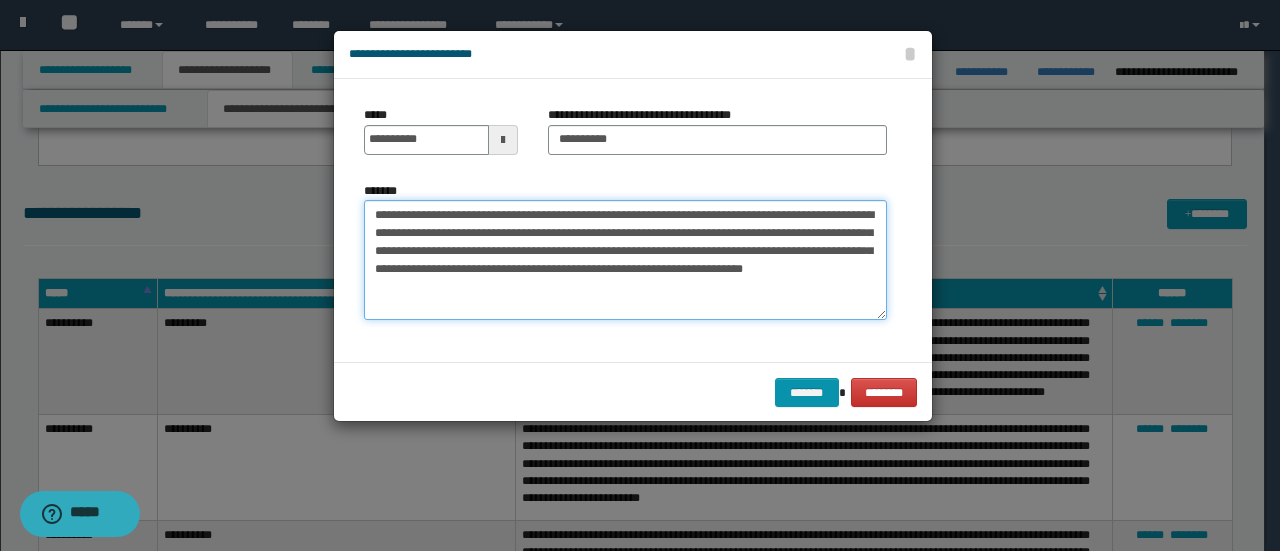click on "**********" at bounding box center (625, 260) 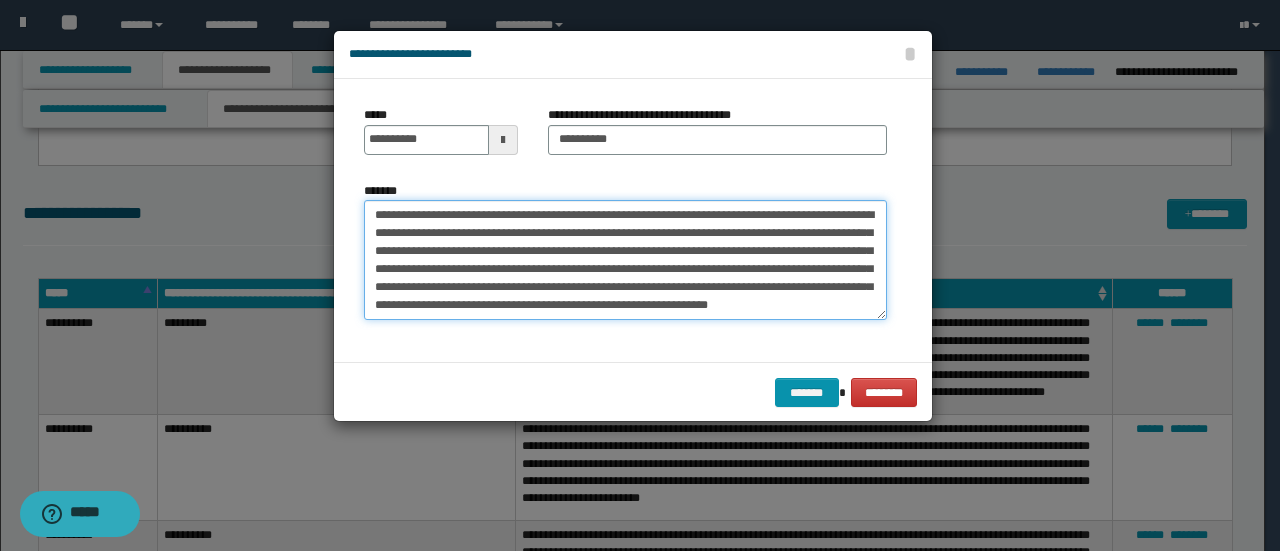 scroll, scrollTop: 12, scrollLeft: 0, axis: vertical 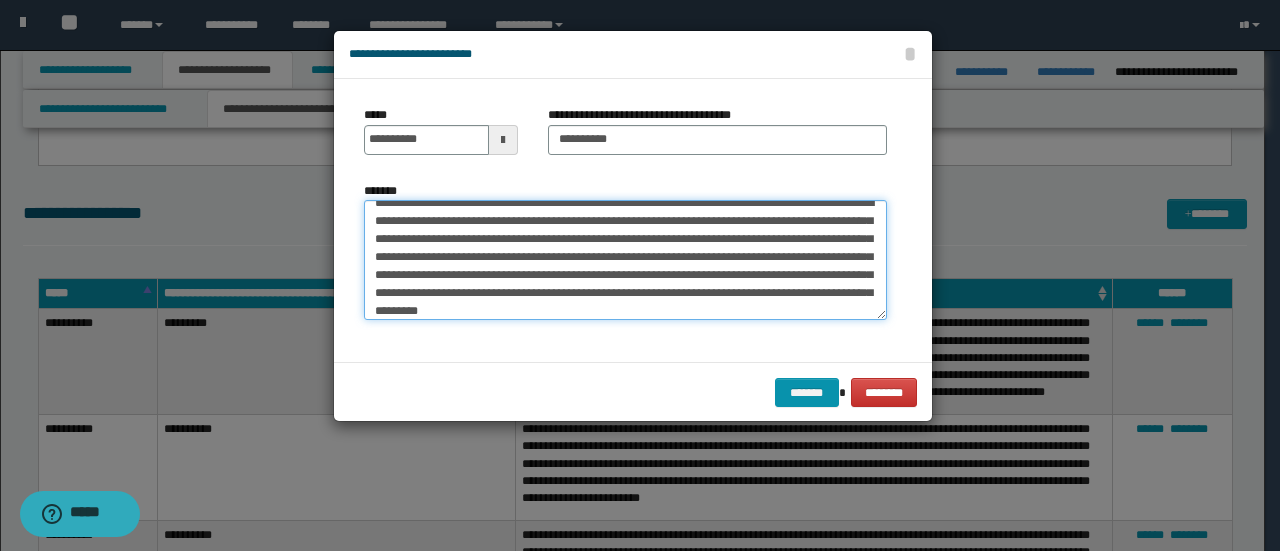 drag, startPoint x: 797, startPoint y: 288, endPoint x: 709, endPoint y: 287, distance: 88.005684 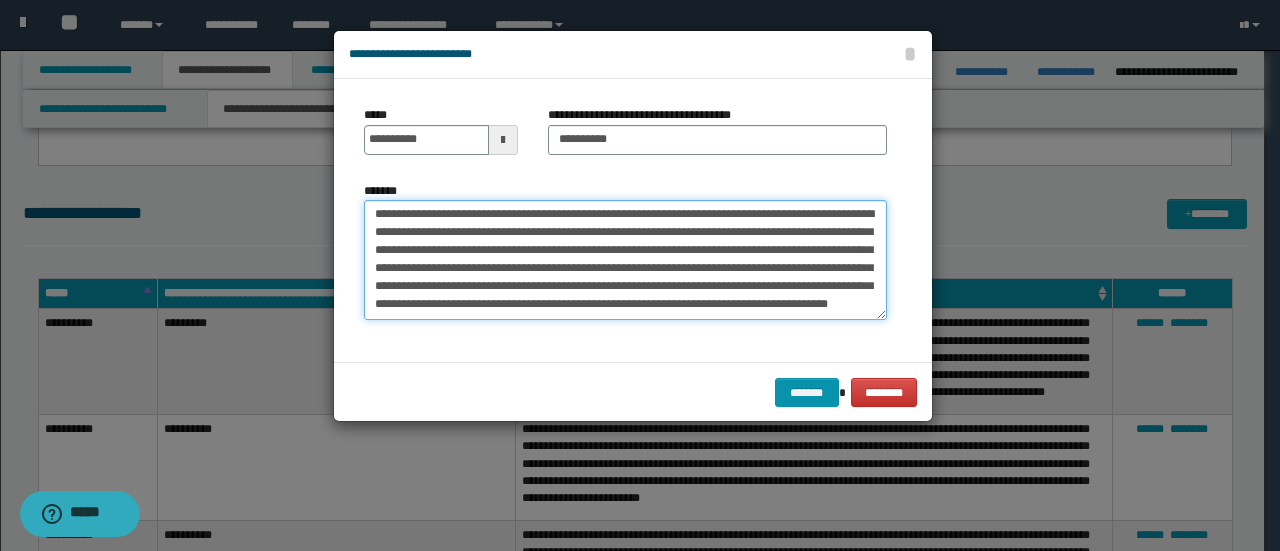 click on "**********" at bounding box center (625, 259) 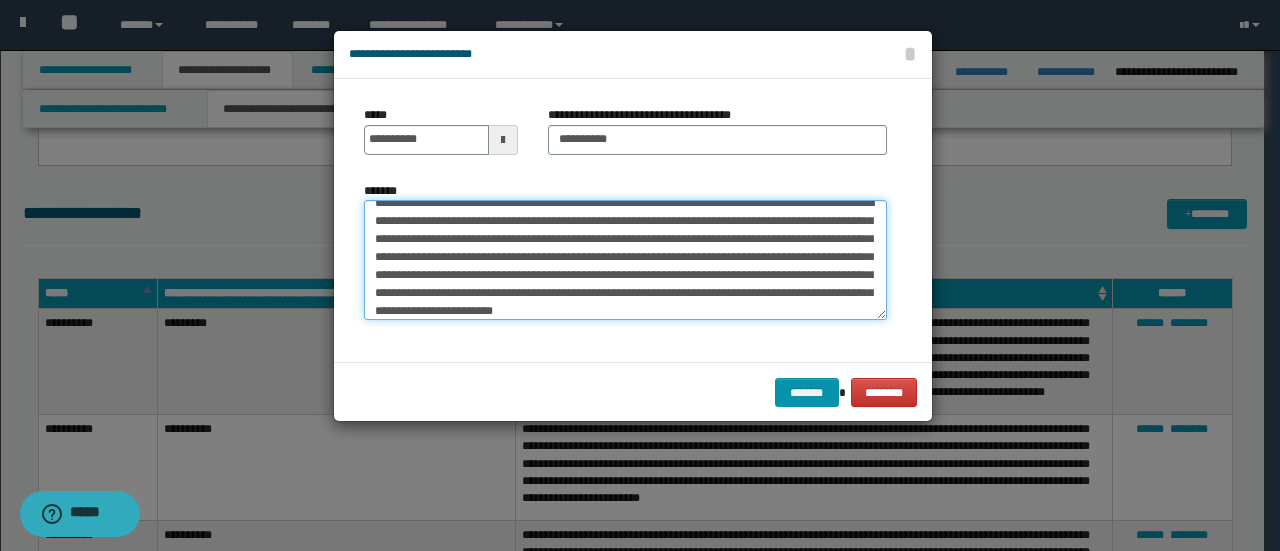 scroll, scrollTop: 30, scrollLeft: 0, axis: vertical 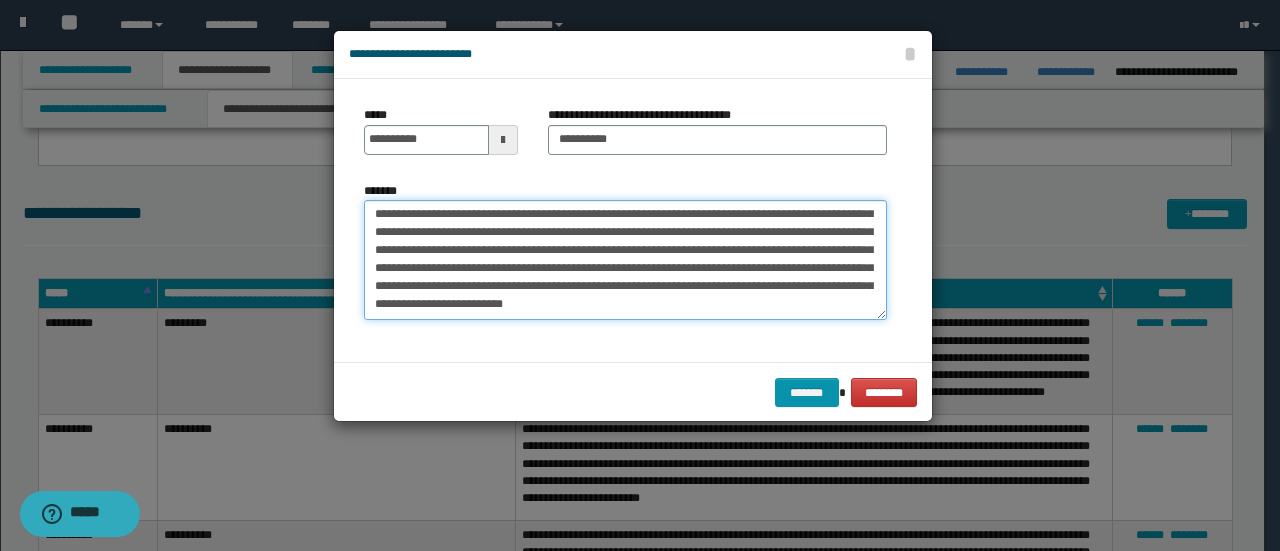 click on "**********" at bounding box center (625, 259) 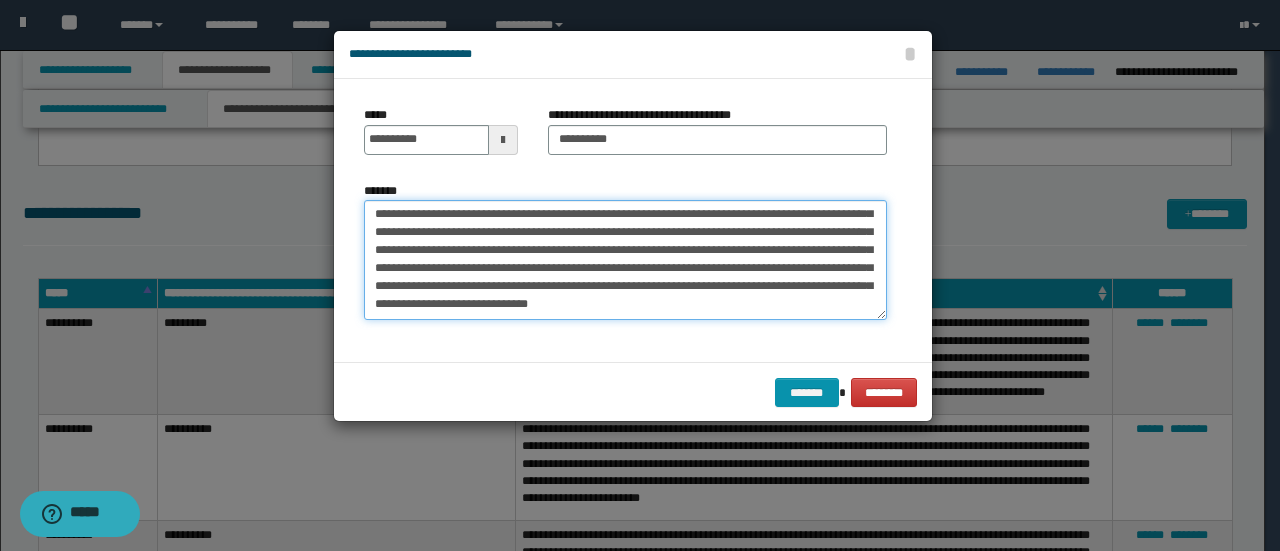 click on "**********" at bounding box center (625, 259) 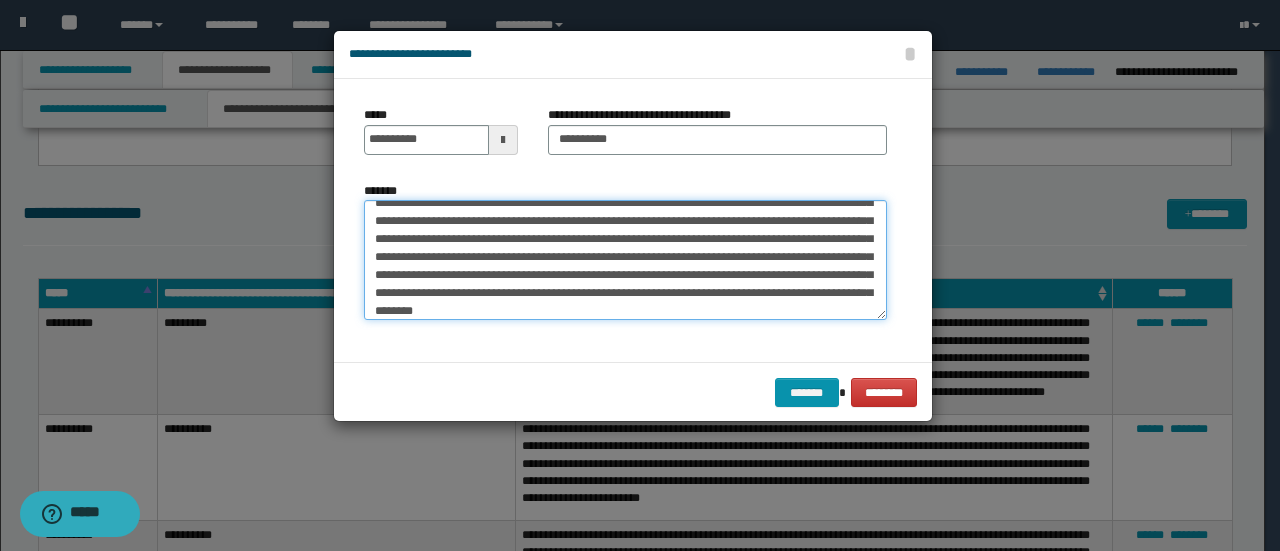 scroll, scrollTop: 66, scrollLeft: 0, axis: vertical 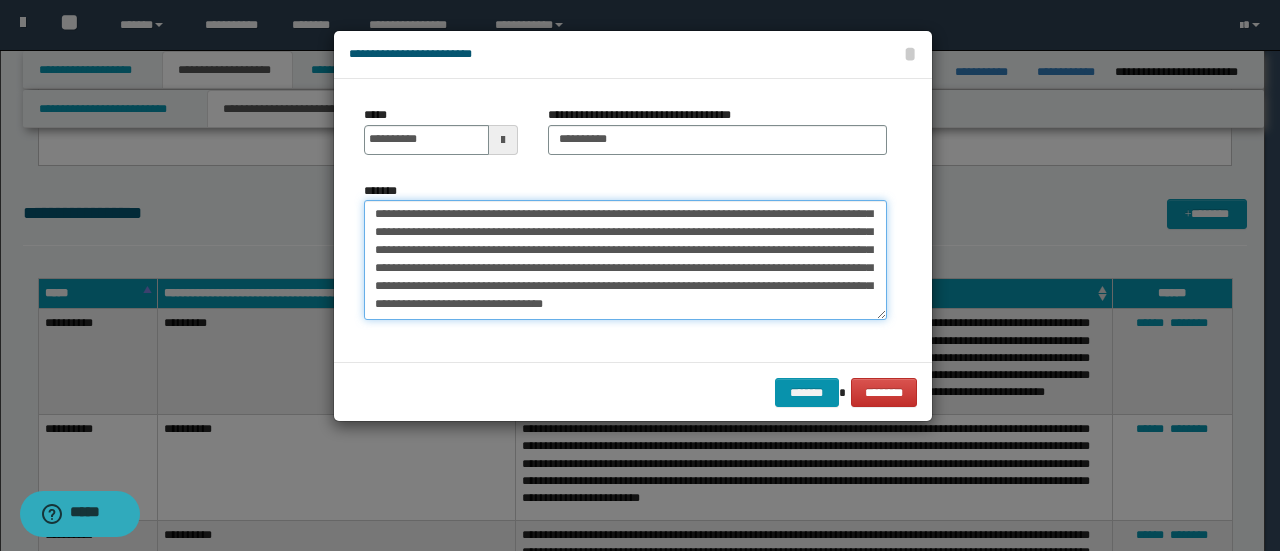 click on "*******" at bounding box center (625, 259) 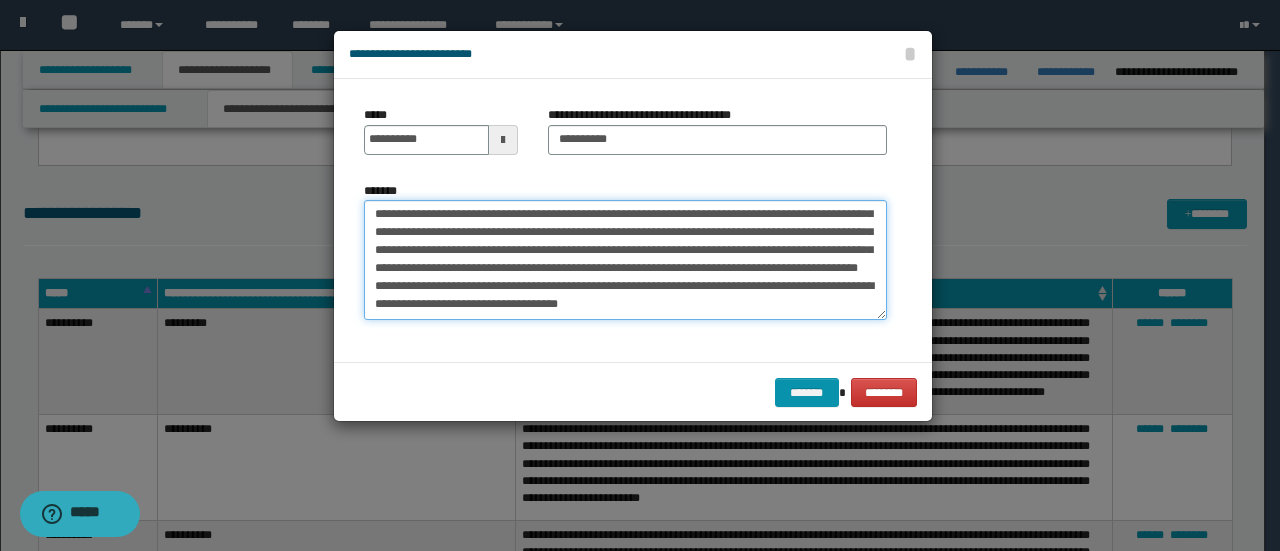 scroll, scrollTop: 162, scrollLeft: 0, axis: vertical 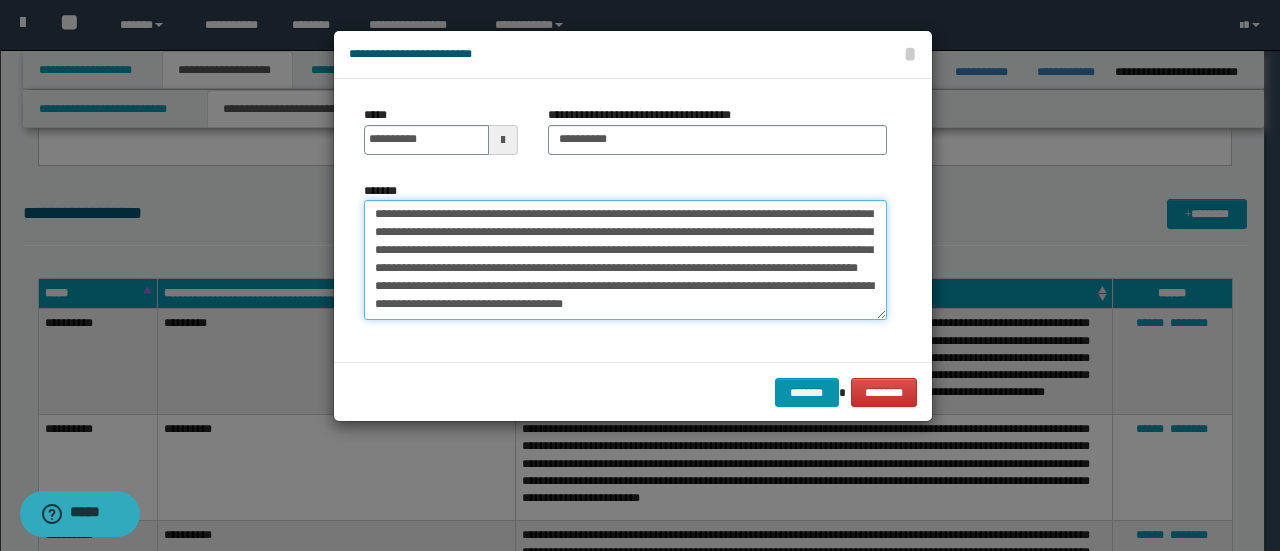click on "*******" at bounding box center [625, 259] 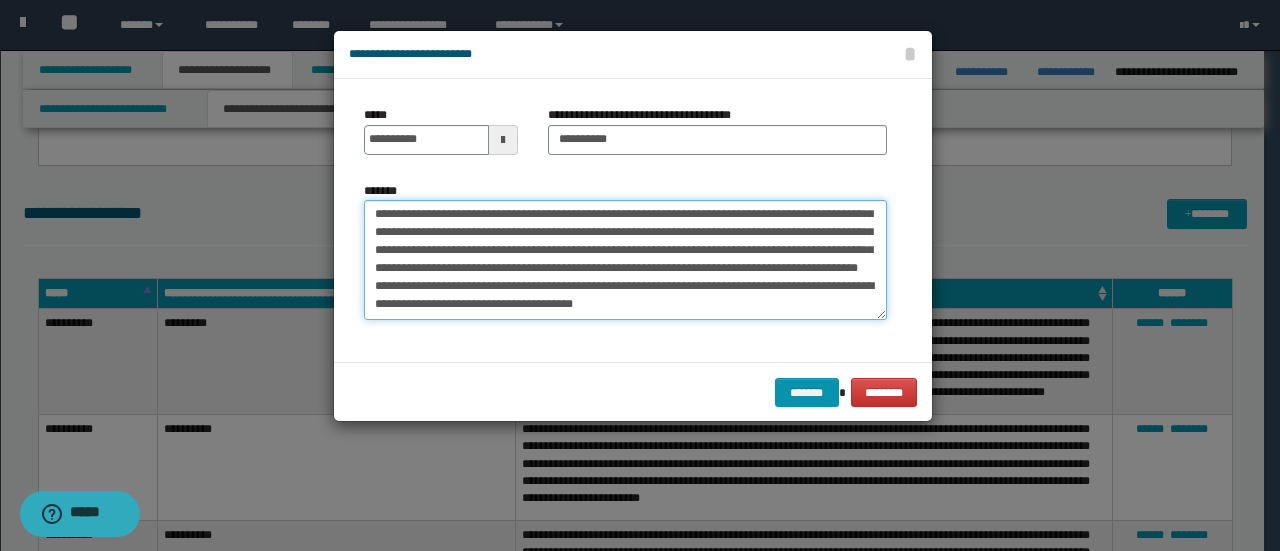 click on "*******" at bounding box center (625, 259) 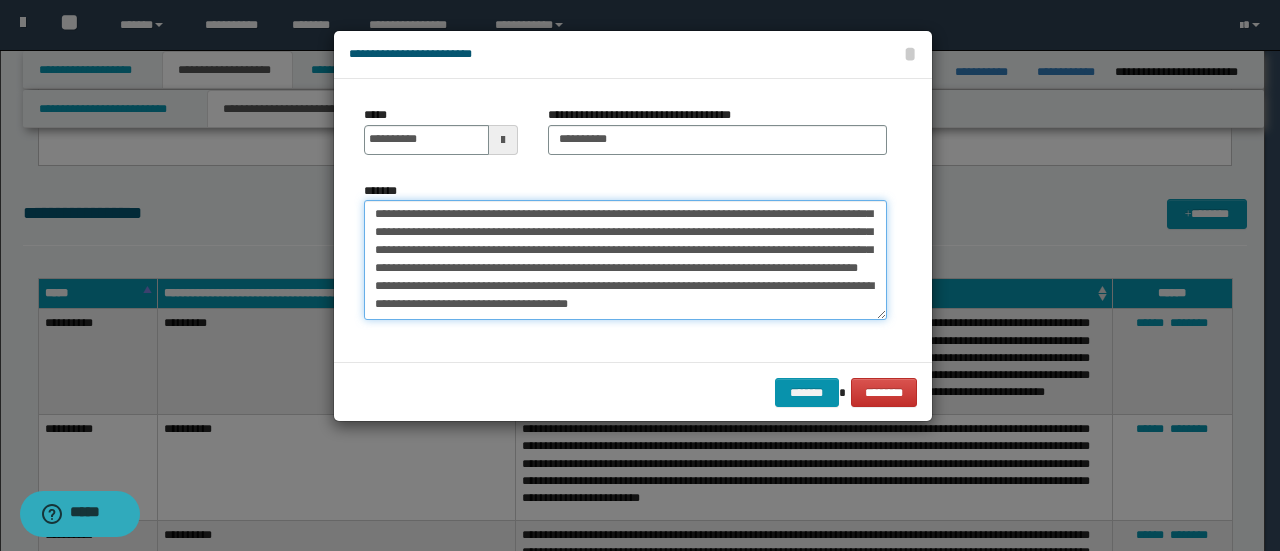 click on "*******" at bounding box center [625, 259] 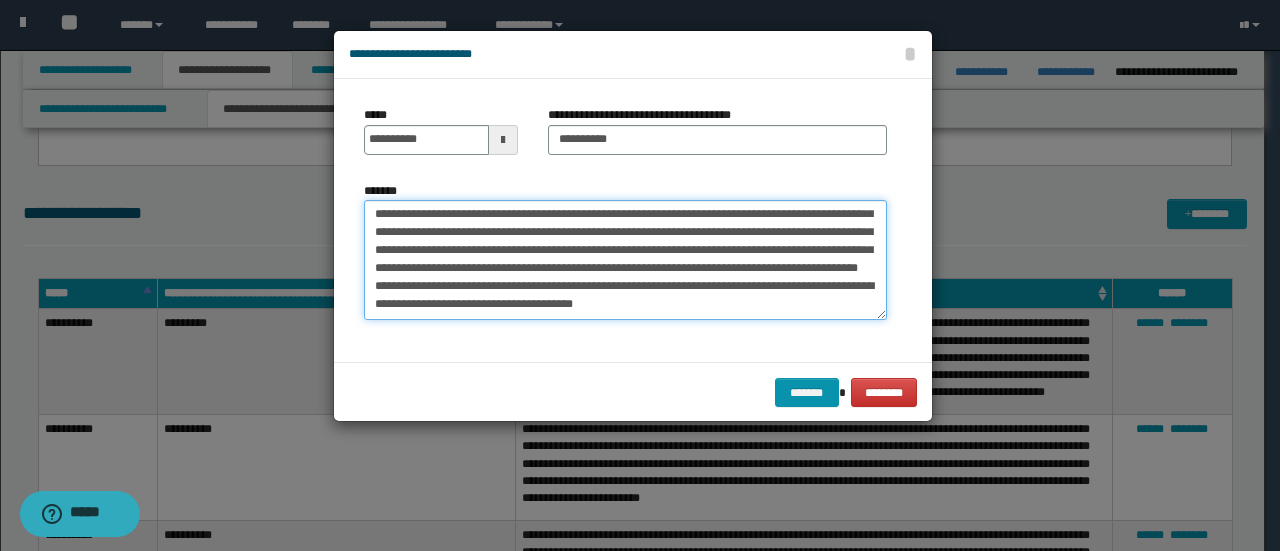 scroll, scrollTop: 174, scrollLeft: 0, axis: vertical 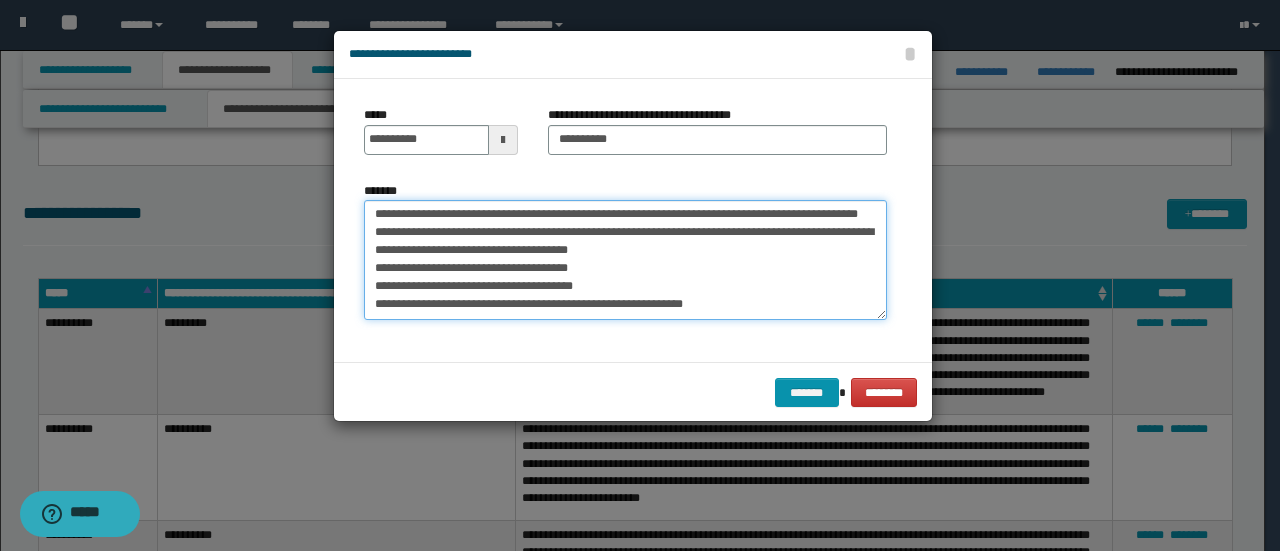 drag, startPoint x: 716, startPoint y: 304, endPoint x: 628, endPoint y: 301, distance: 88.051125 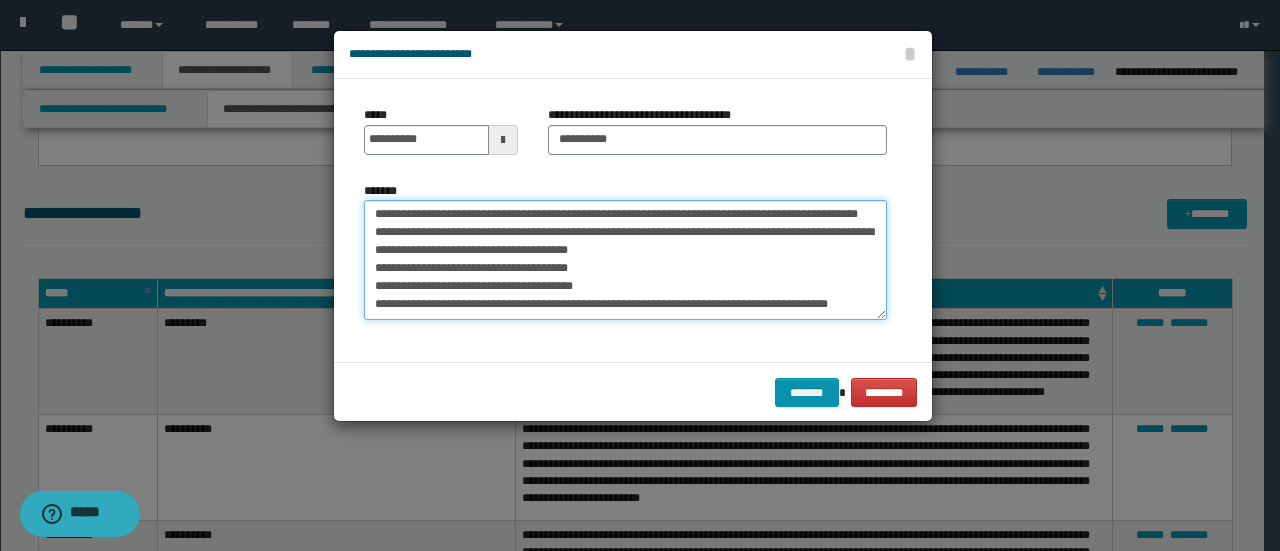 scroll, scrollTop: 228, scrollLeft: 0, axis: vertical 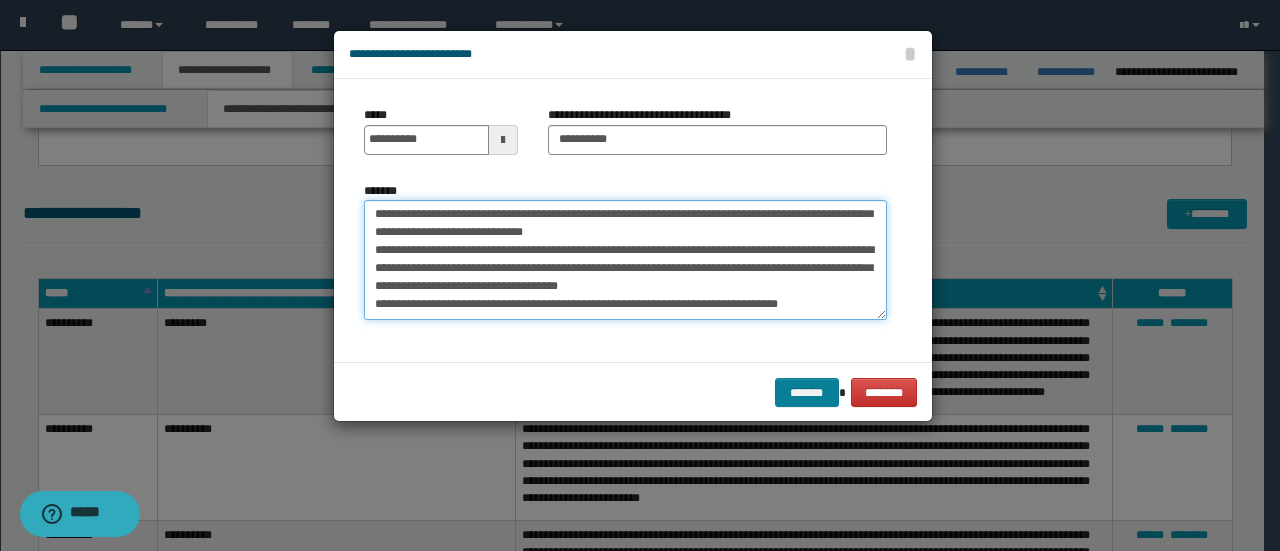 type on "**********" 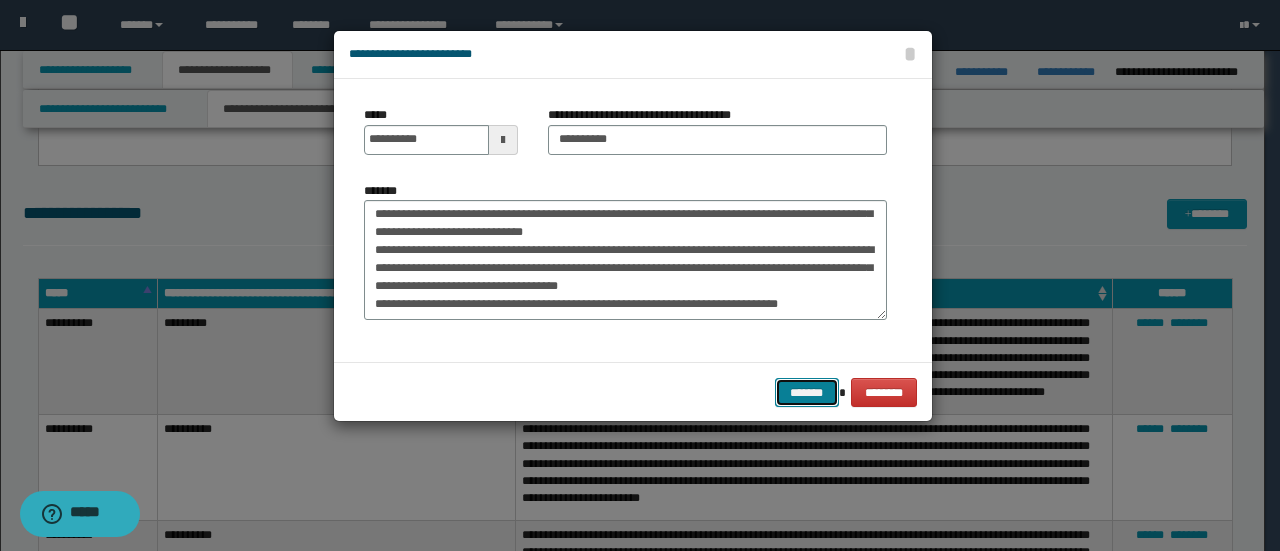 click on "*******" at bounding box center [807, 392] 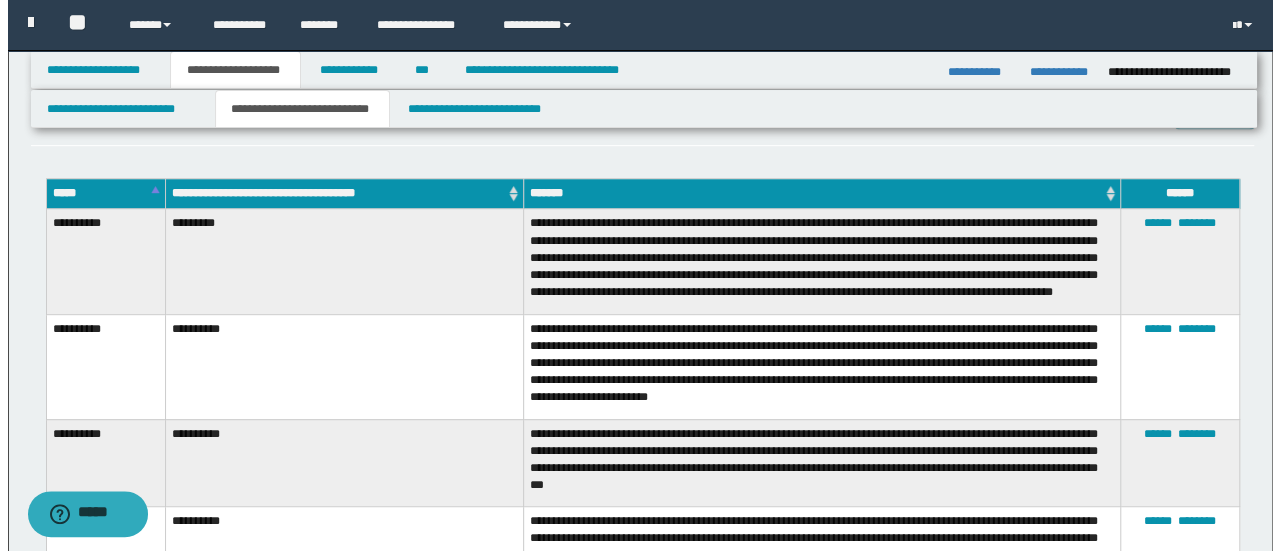scroll, scrollTop: 200, scrollLeft: 0, axis: vertical 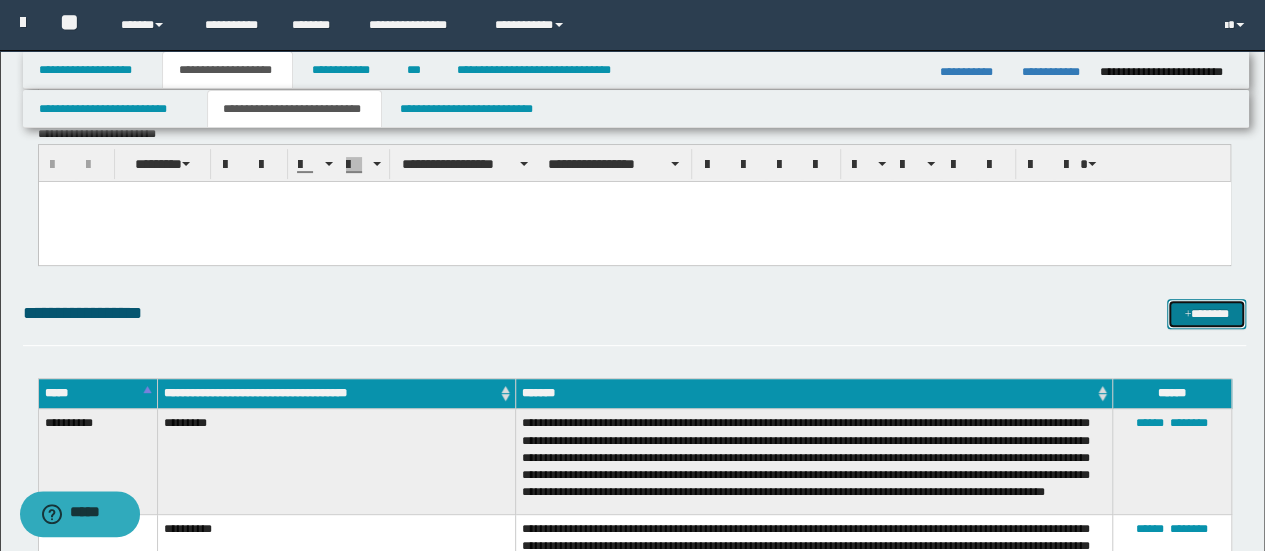 click on "*******" at bounding box center [1206, 313] 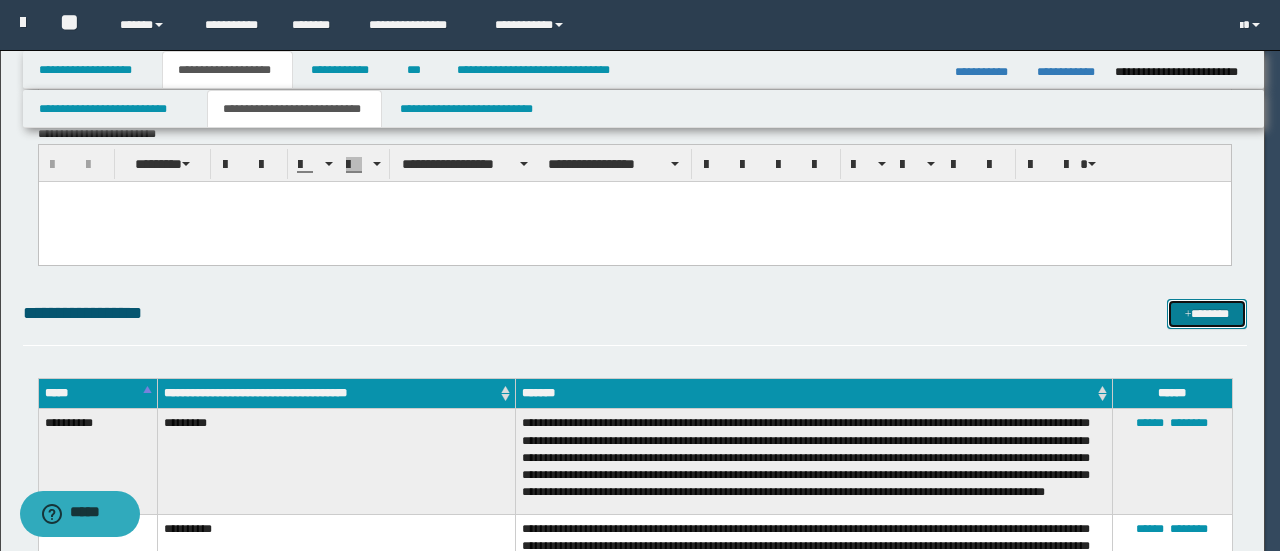 scroll, scrollTop: 0, scrollLeft: 0, axis: both 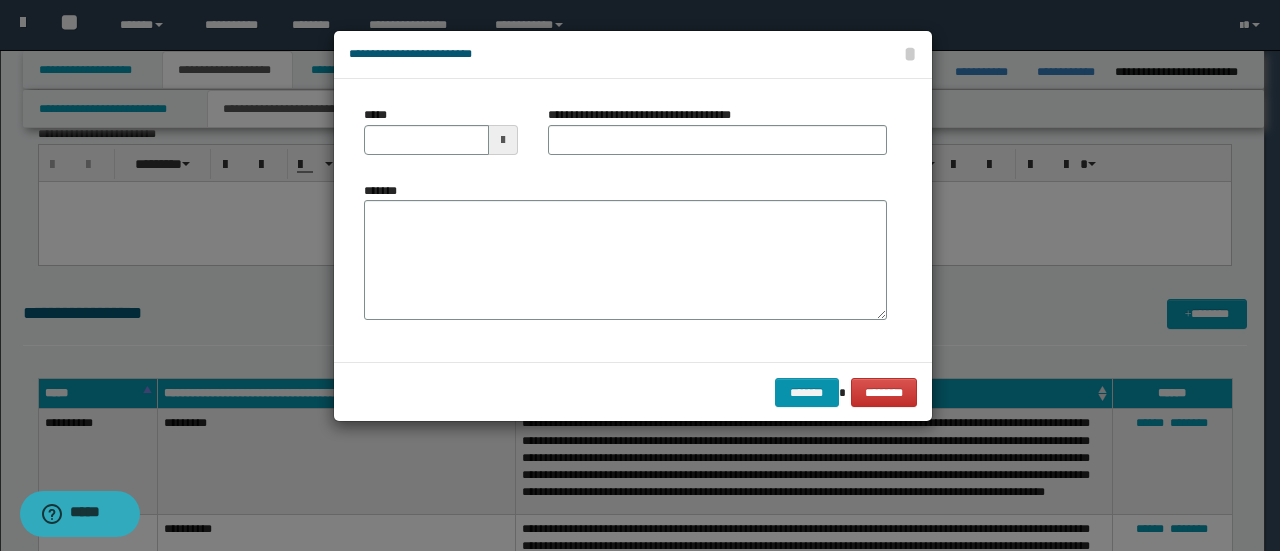 click at bounding box center (503, 140) 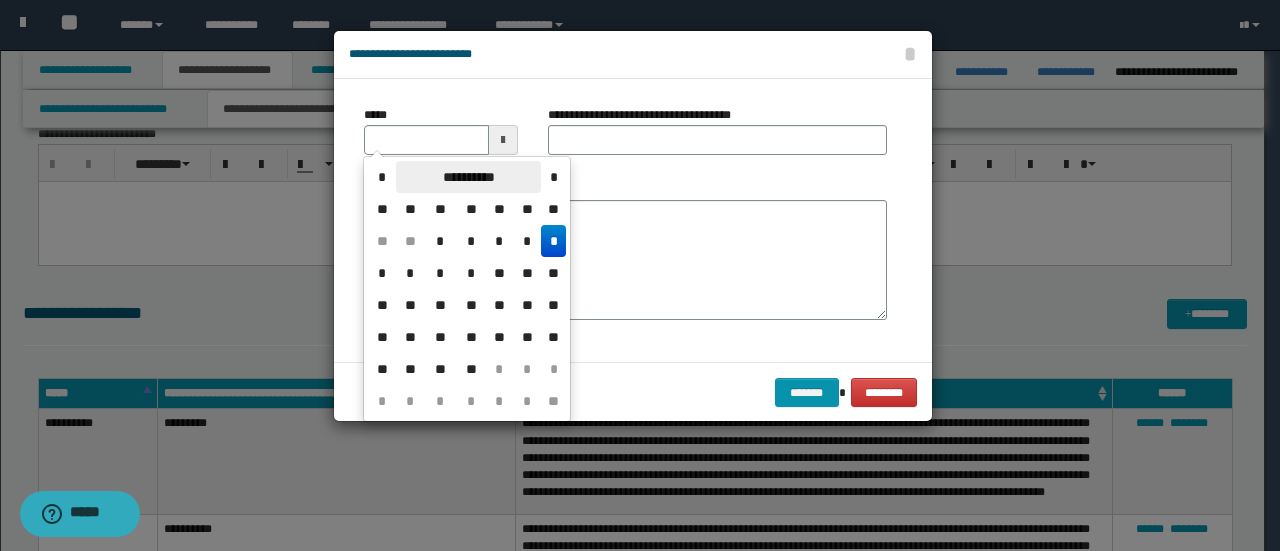 click on "**********" at bounding box center (468, 177) 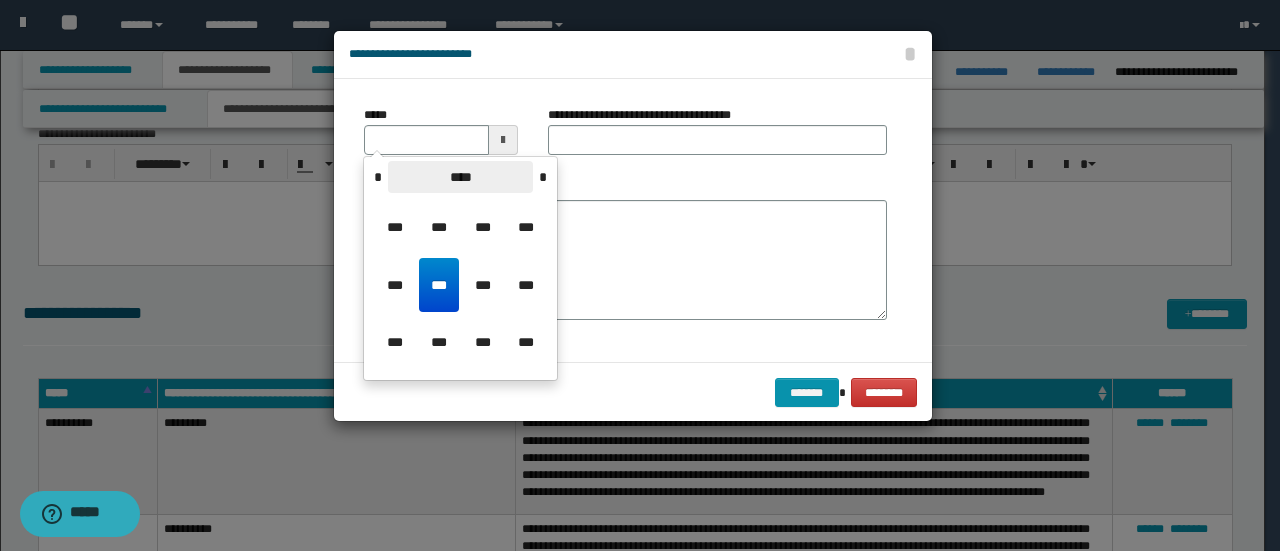 click on "****" at bounding box center [460, 177] 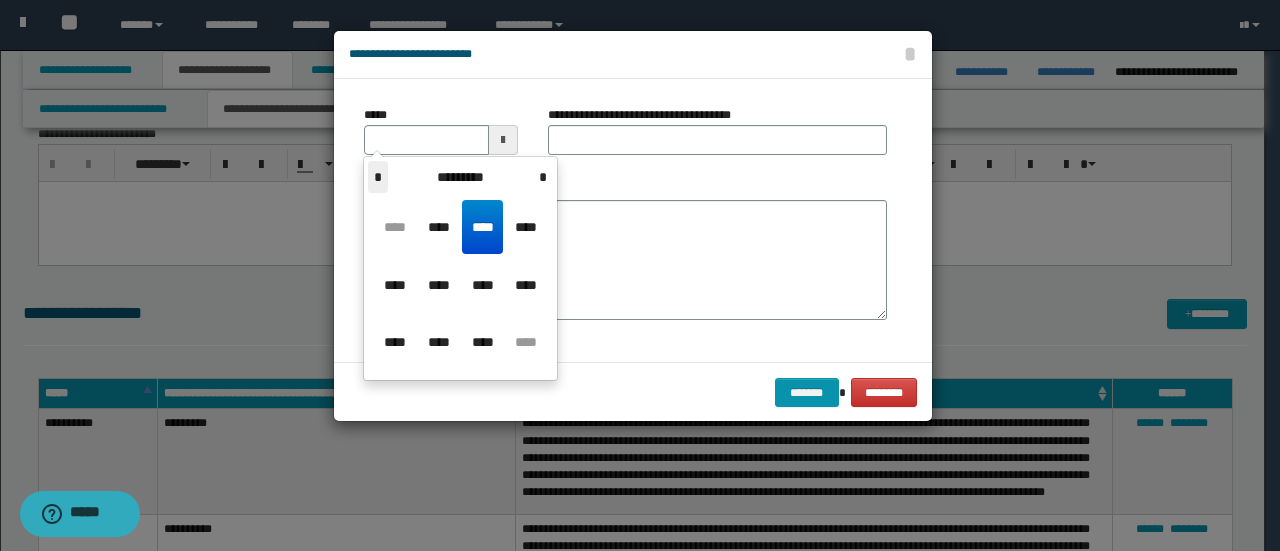 click on "*" at bounding box center [378, 177] 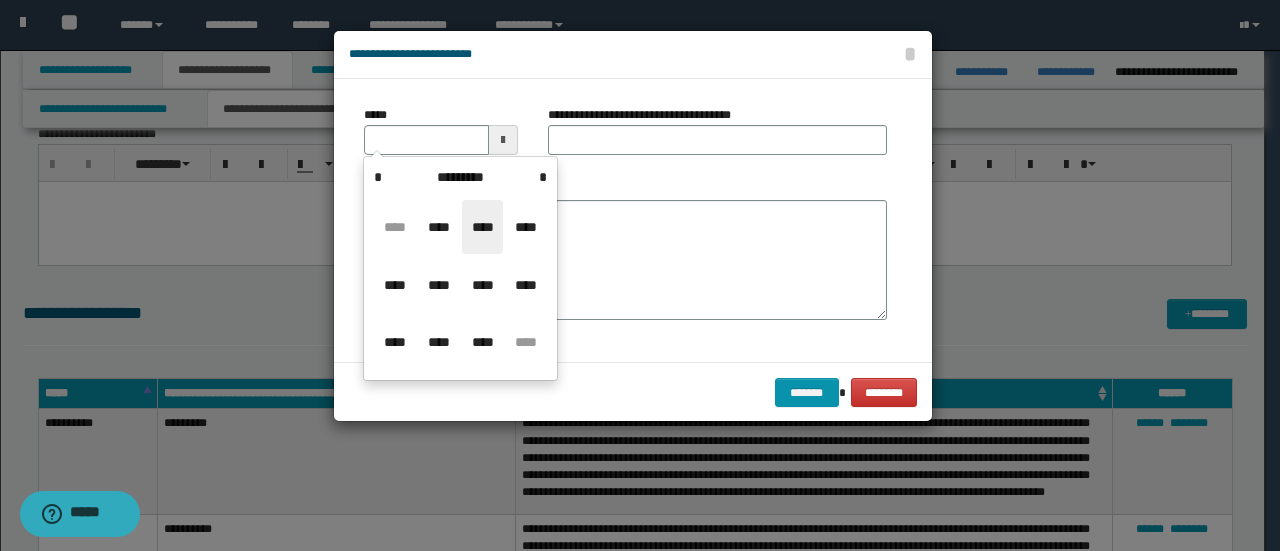 click on "****" at bounding box center (482, 227) 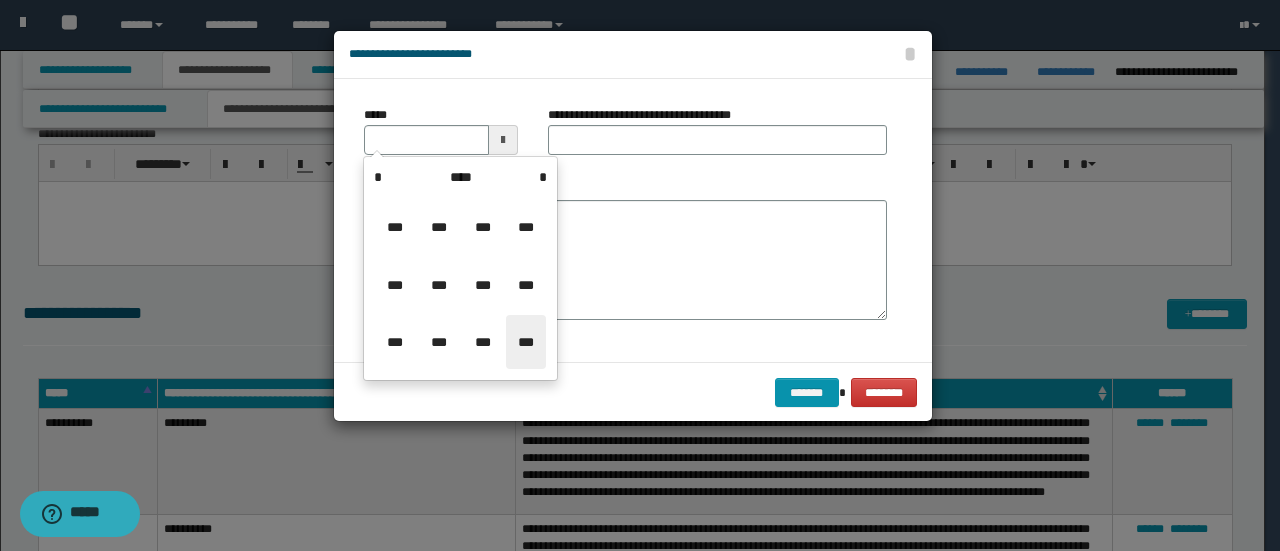 click on "***" at bounding box center (526, 342) 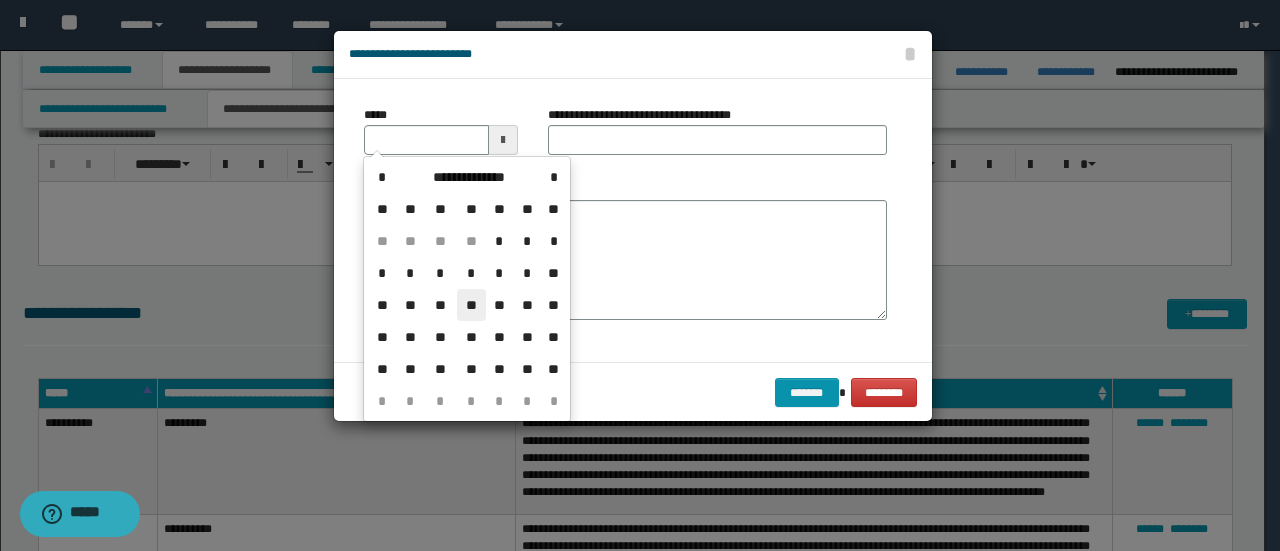 click on "**" at bounding box center [471, 305] 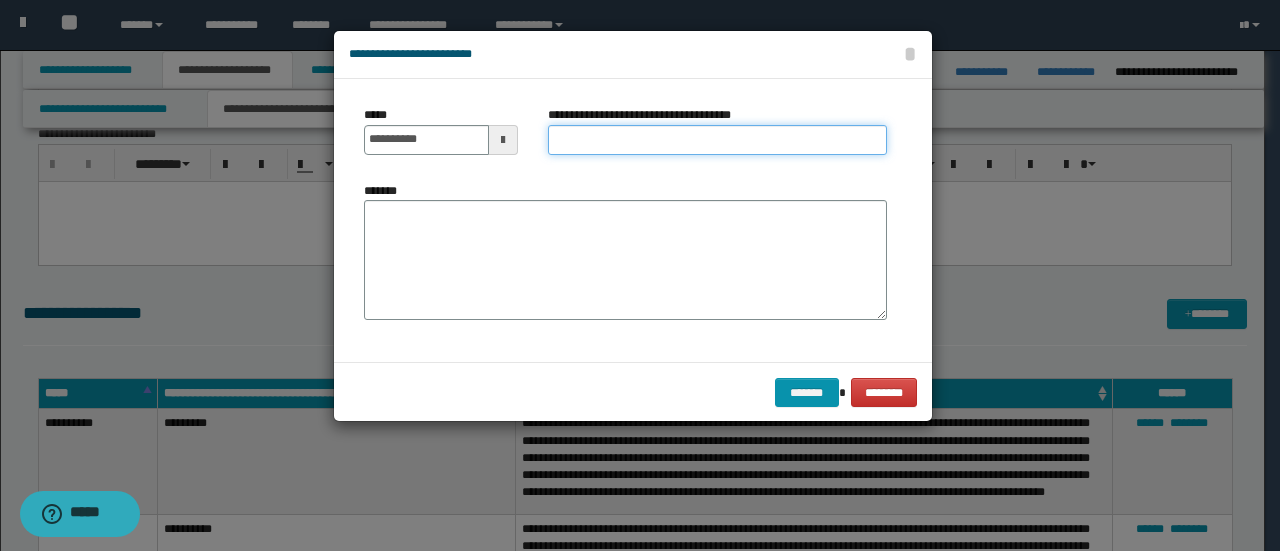 click on "**********" at bounding box center (717, 140) 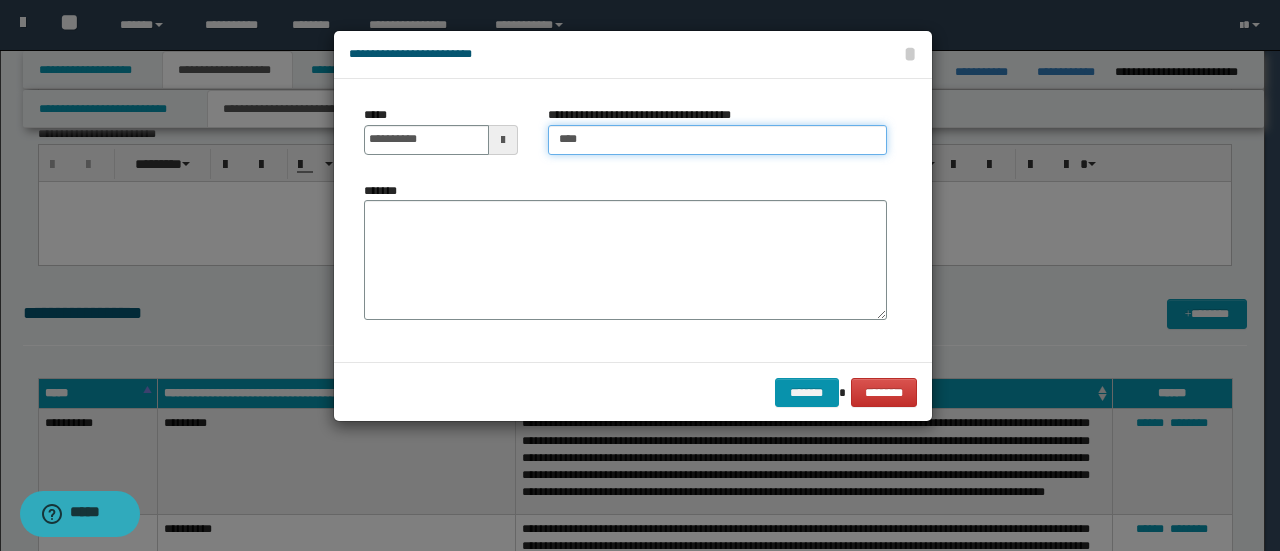 type on "**********" 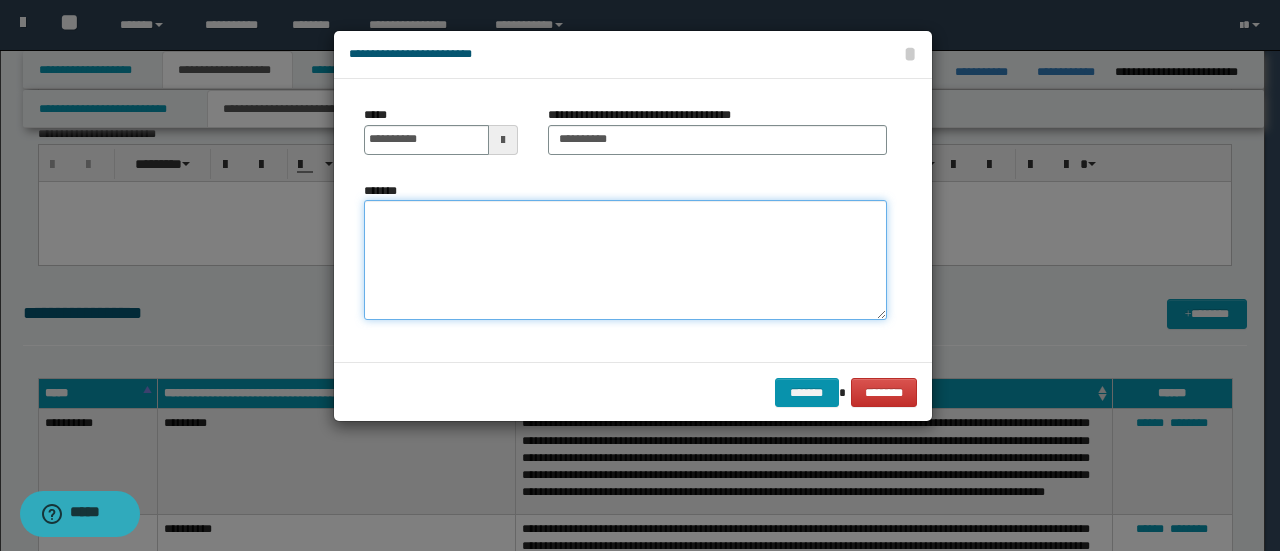 click on "*******" at bounding box center (625, 259) 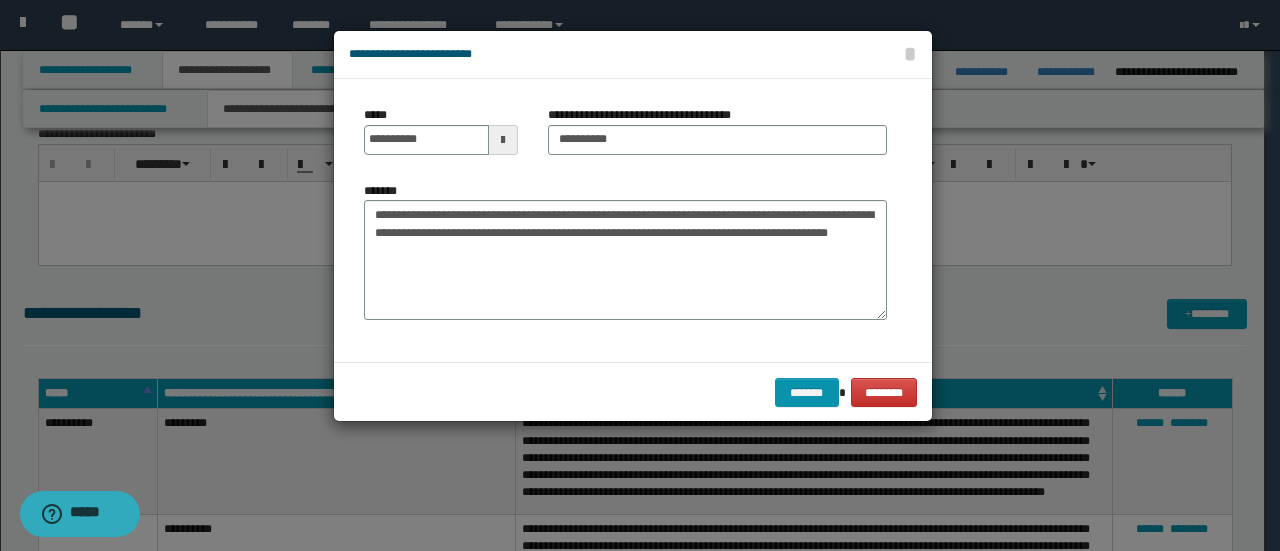 click at bounding box center (640, 275) 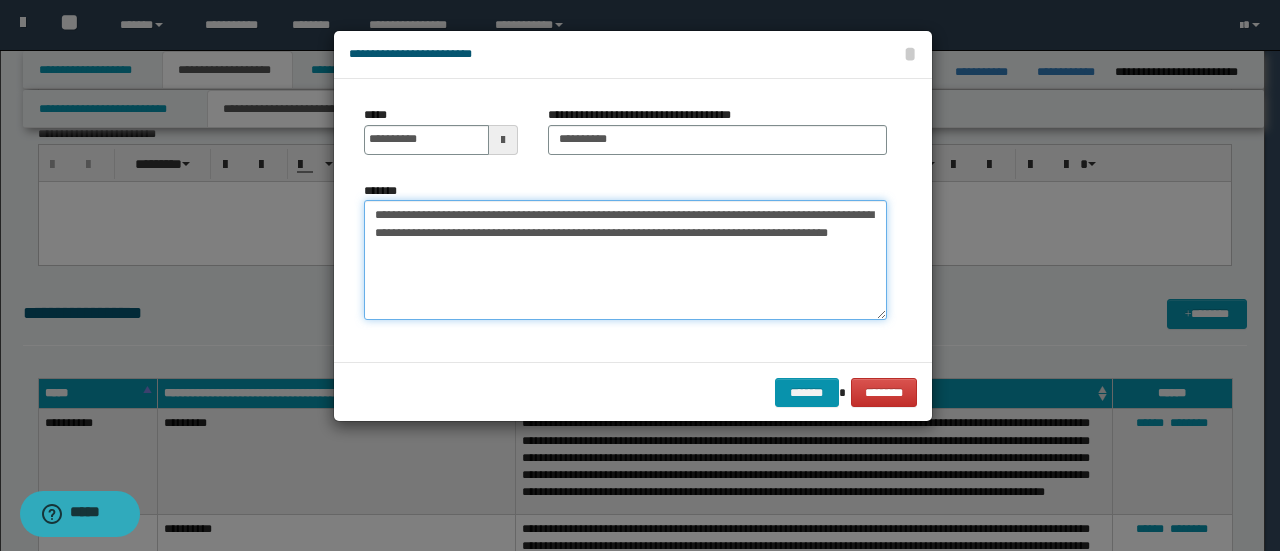 click on "**********" at bounding box center [625, 259] 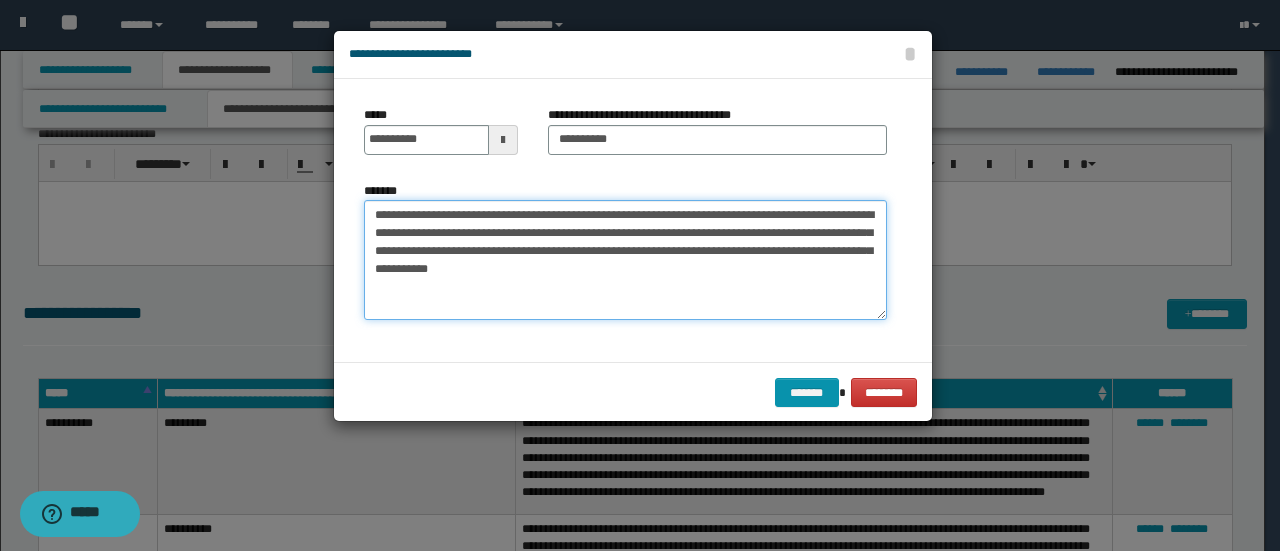 click on "**********" at bounding box center [625, 259] 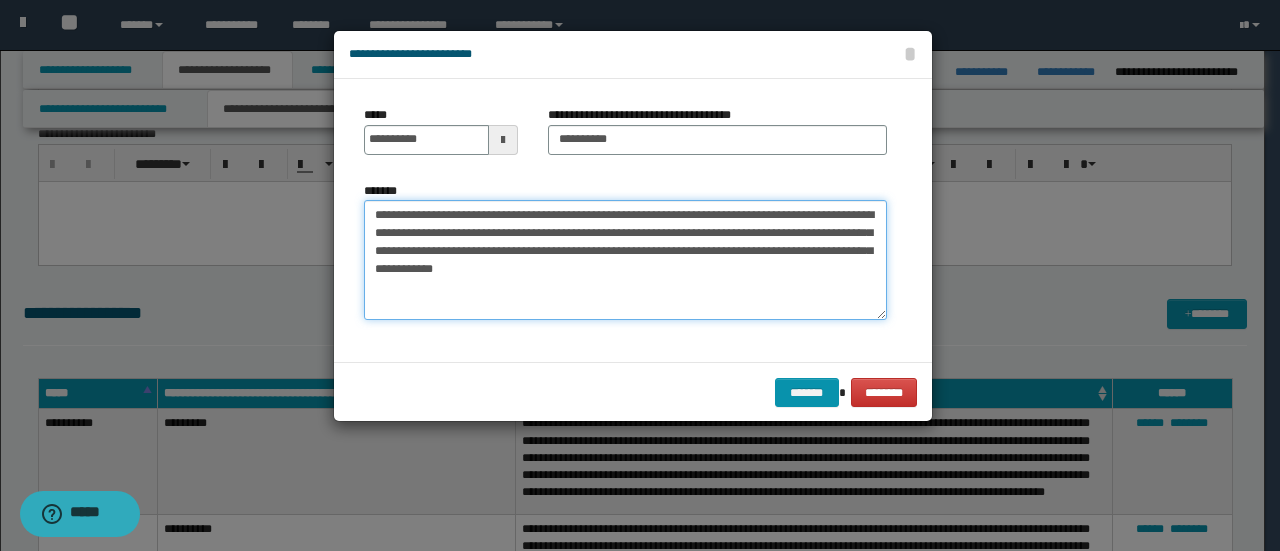 click on "**********" at bounding box center [625, 259] 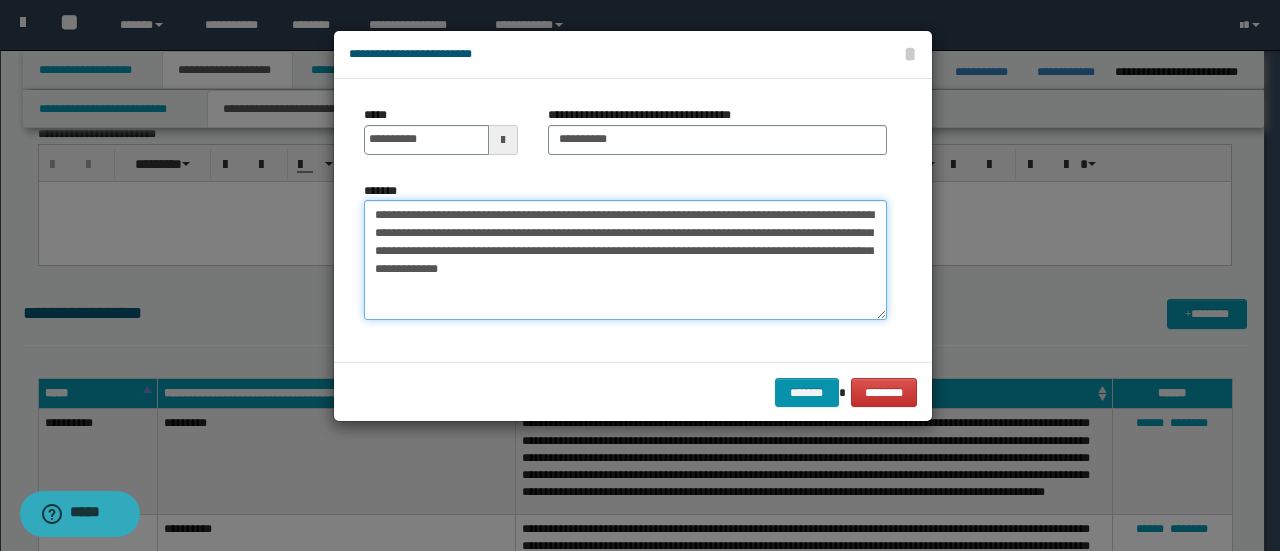 click on "**********" at bounding box center (625, 259) 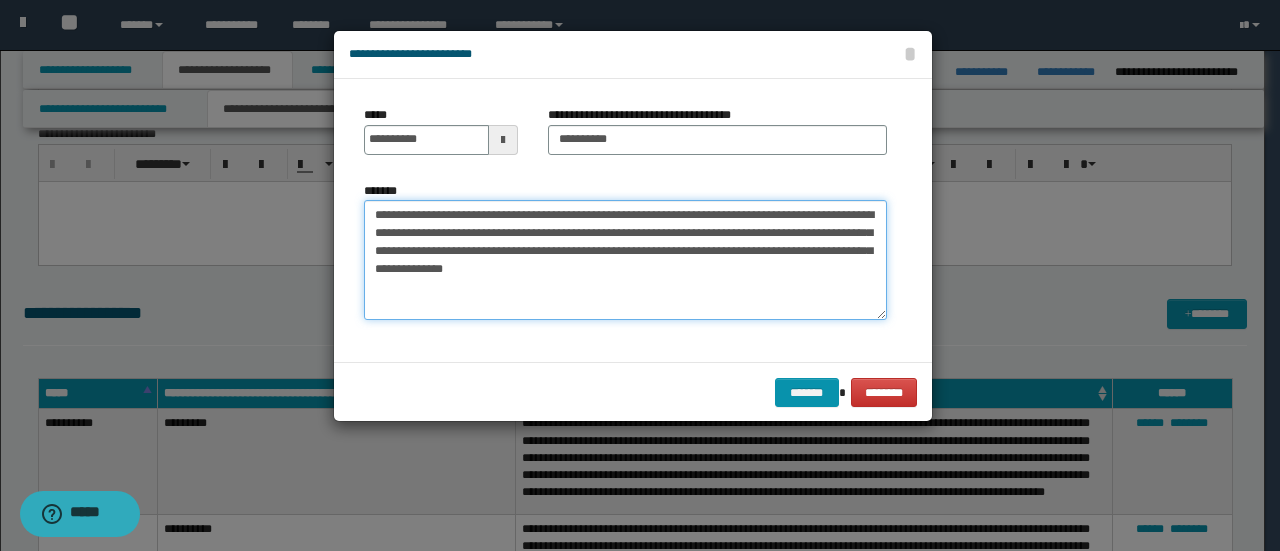 click on "**********" at bounding box center [625, 259] 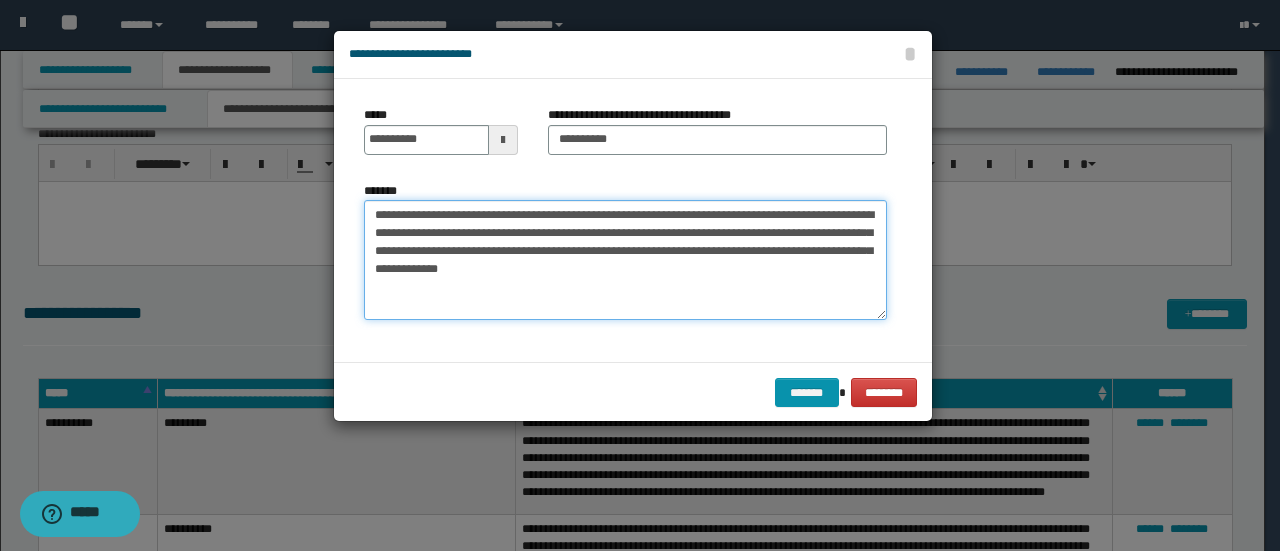 click on "**********" at bounding box center (625, 259) 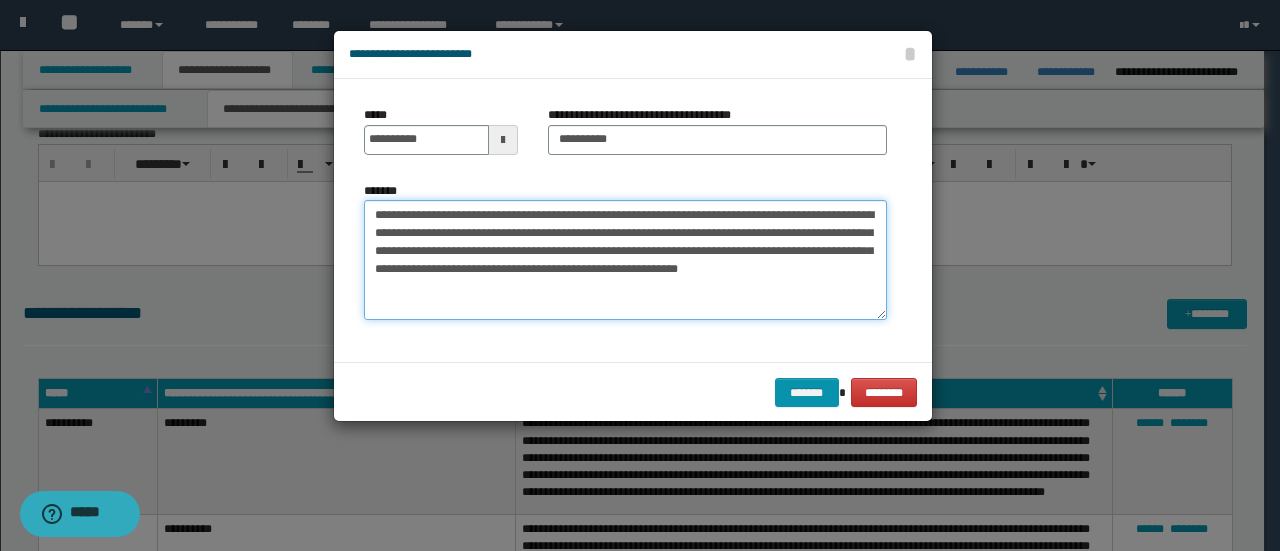 click on "**********" at bounding box center [625, 259] 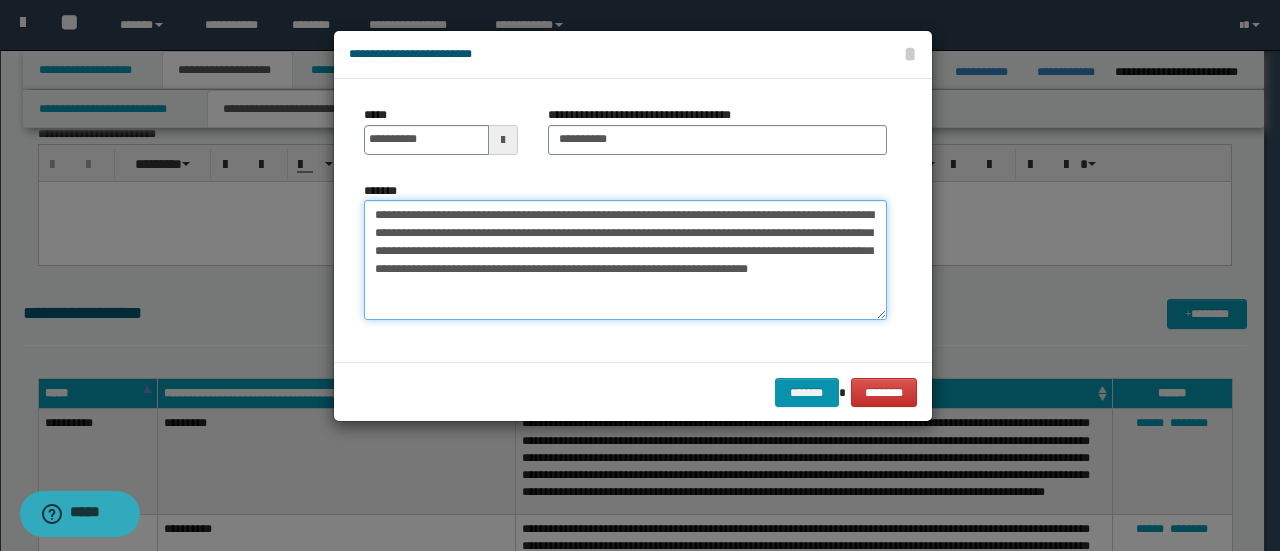 click on "**********" at bounding box center [625, 259] 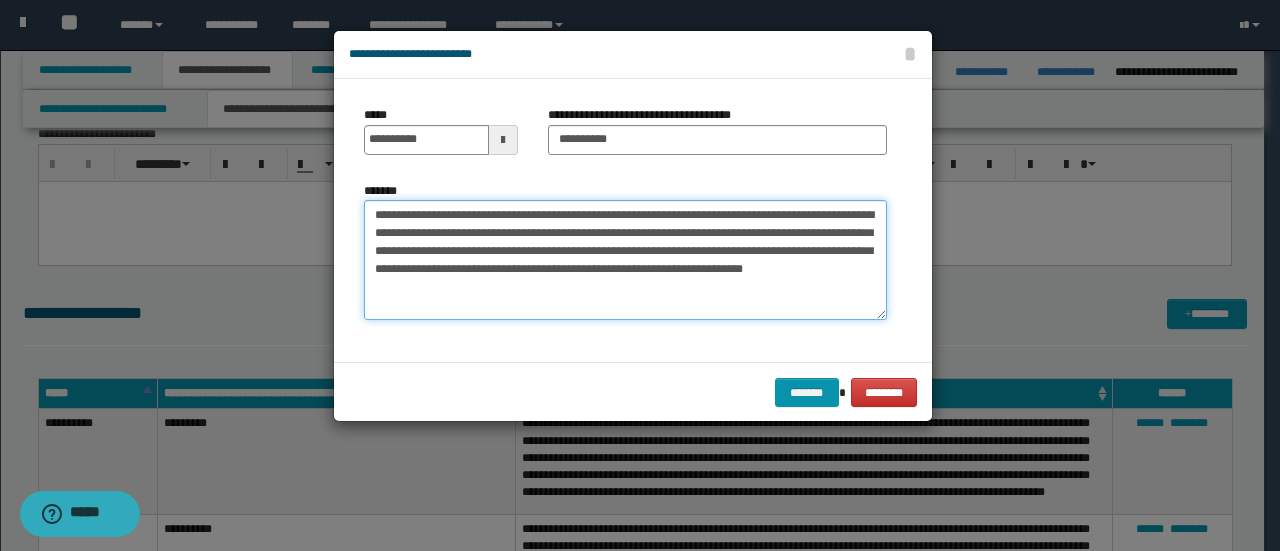 click on "**********" at bounding box center (625, 259) 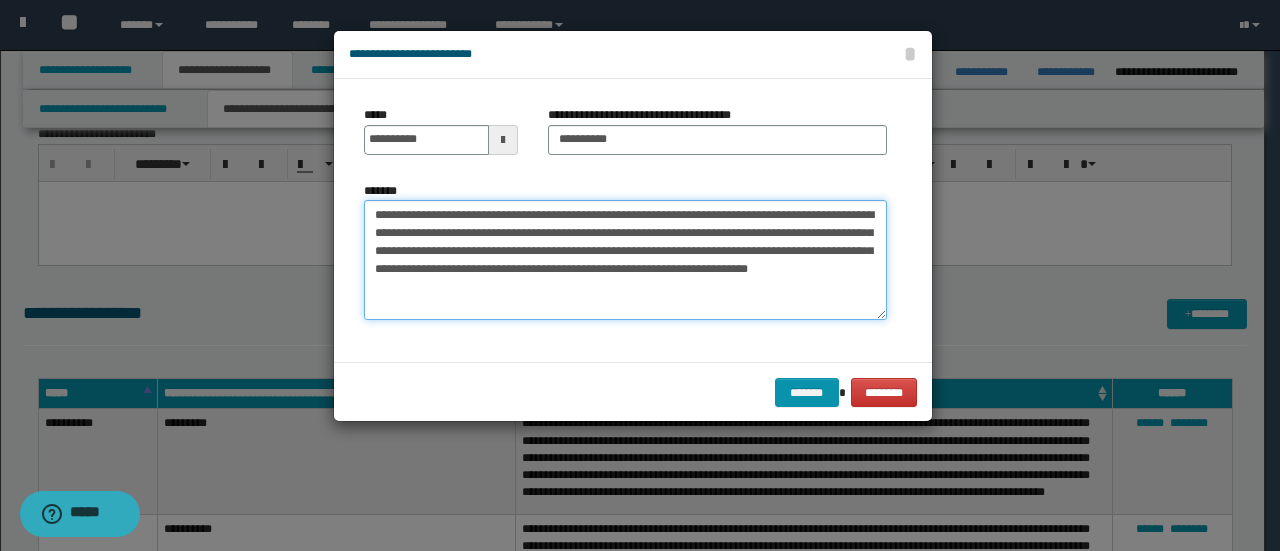 click on "**********" at bounding box center [625, 259] 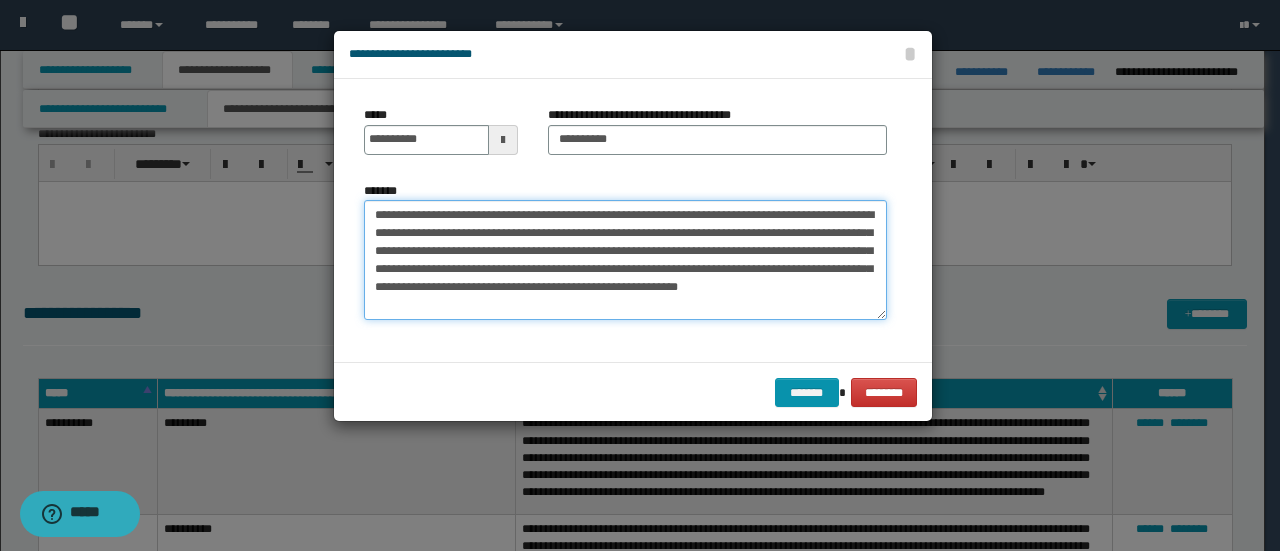 click on "**********" at bounding box center [625, 259] 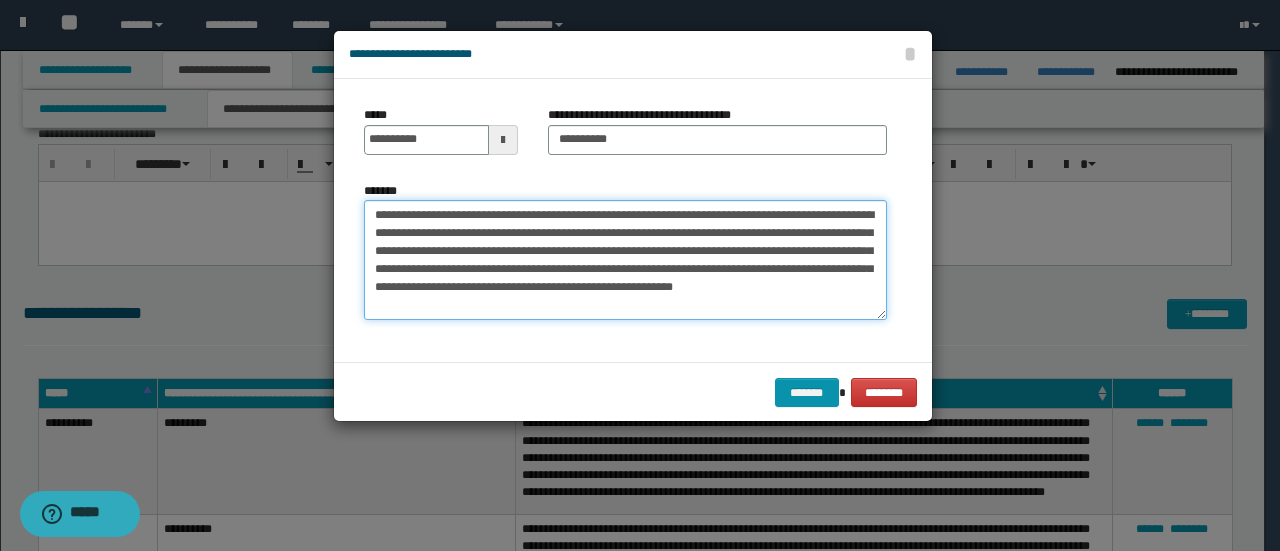 click on "**********" at bounding box center (625, 259) 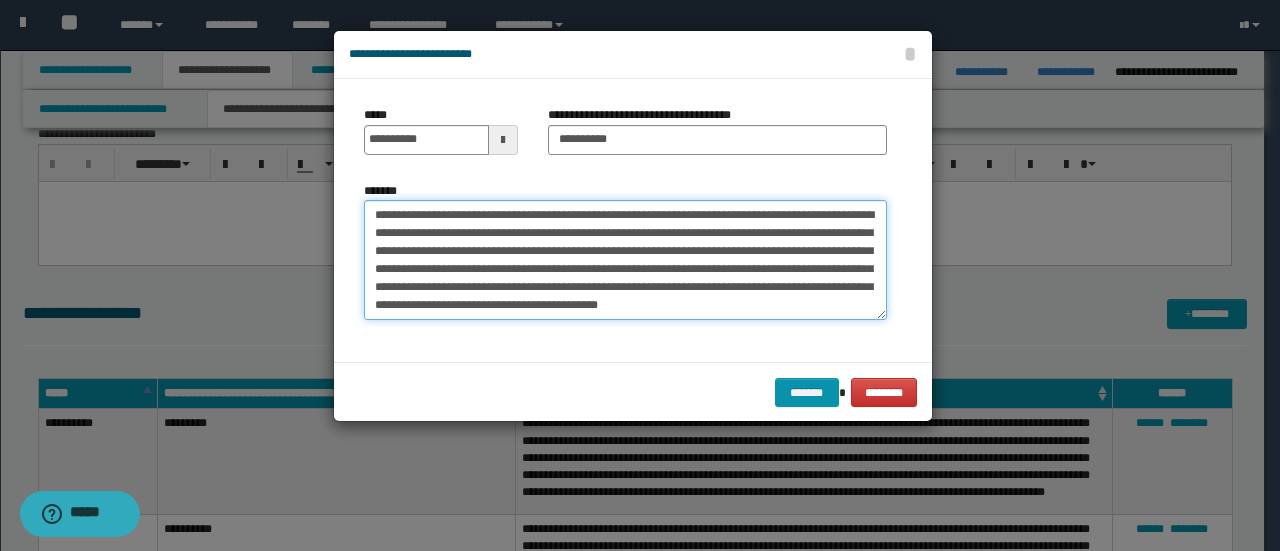 click on "**********" at bounding box center (625, 259) 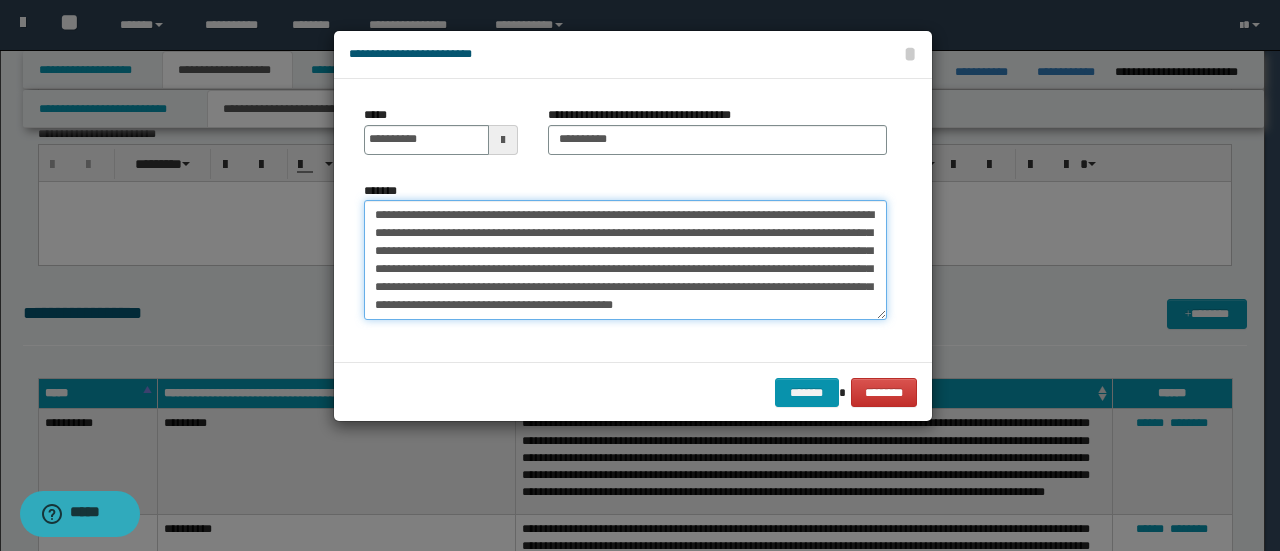 scroll, scrollTop: 30, scrollLeft: 0, axis: vertical 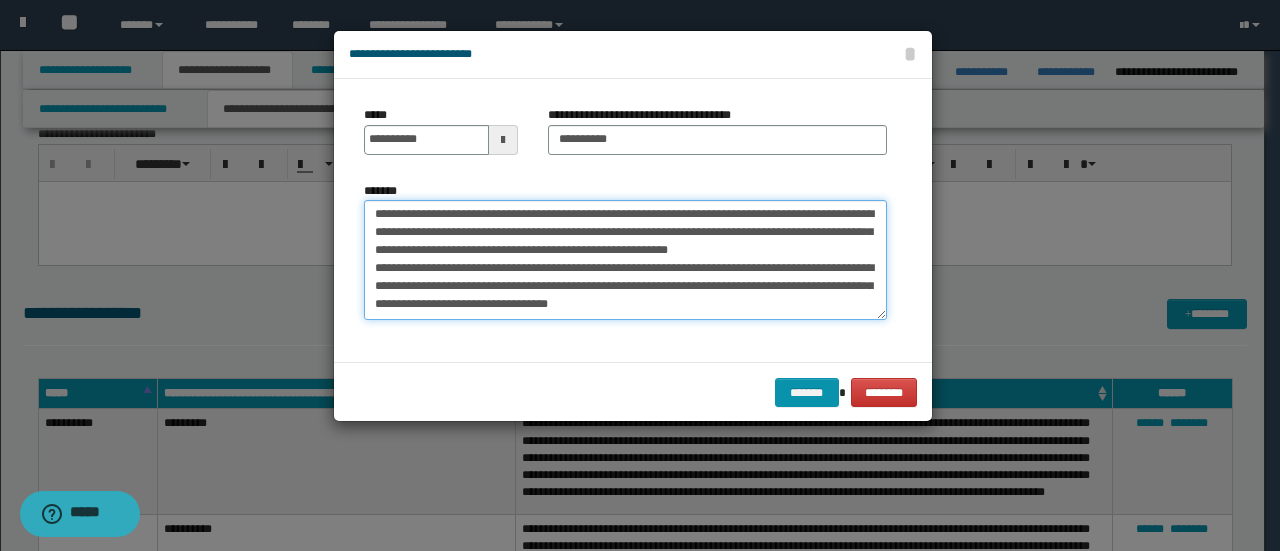 type on "**********" 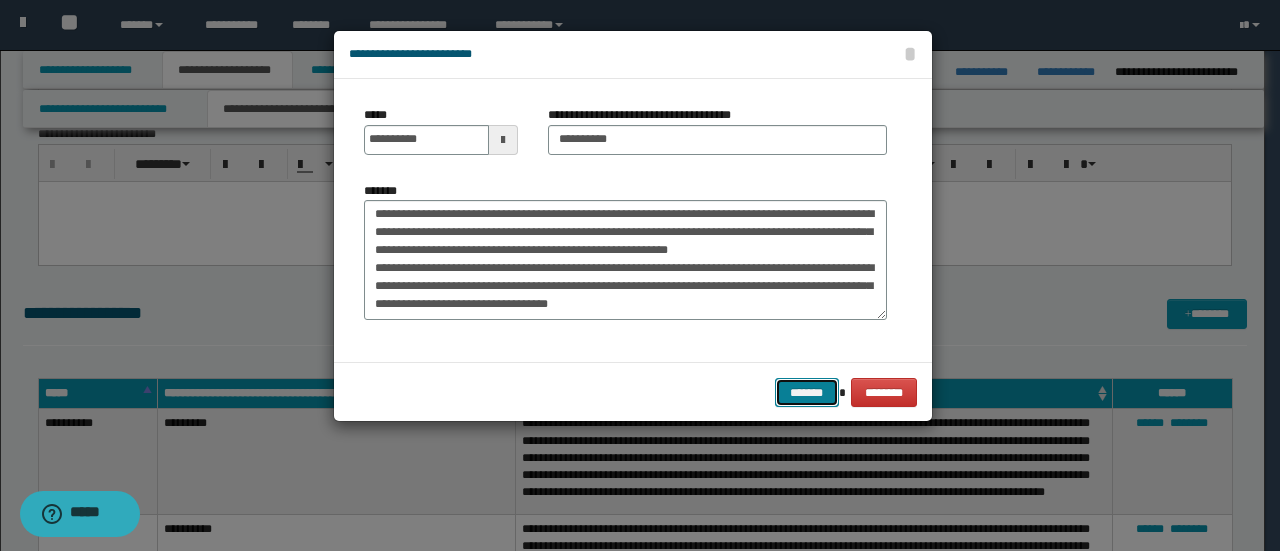 click on "*******" at bounding box center (807, 392) 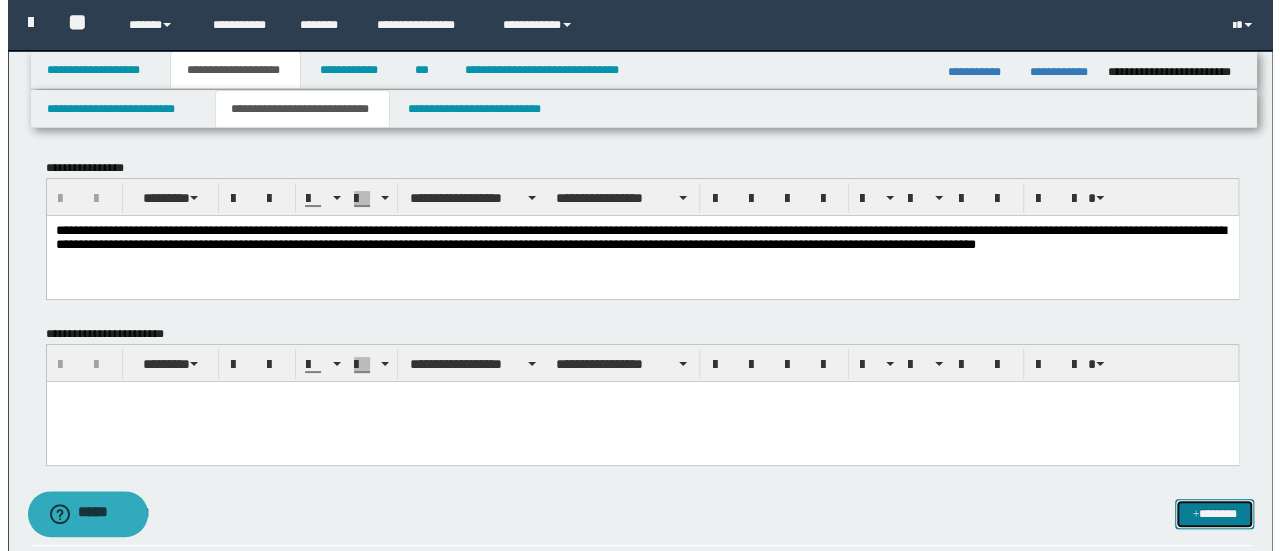scroll, scrollTop: 200, scrollLeft: 0, axis: vertical 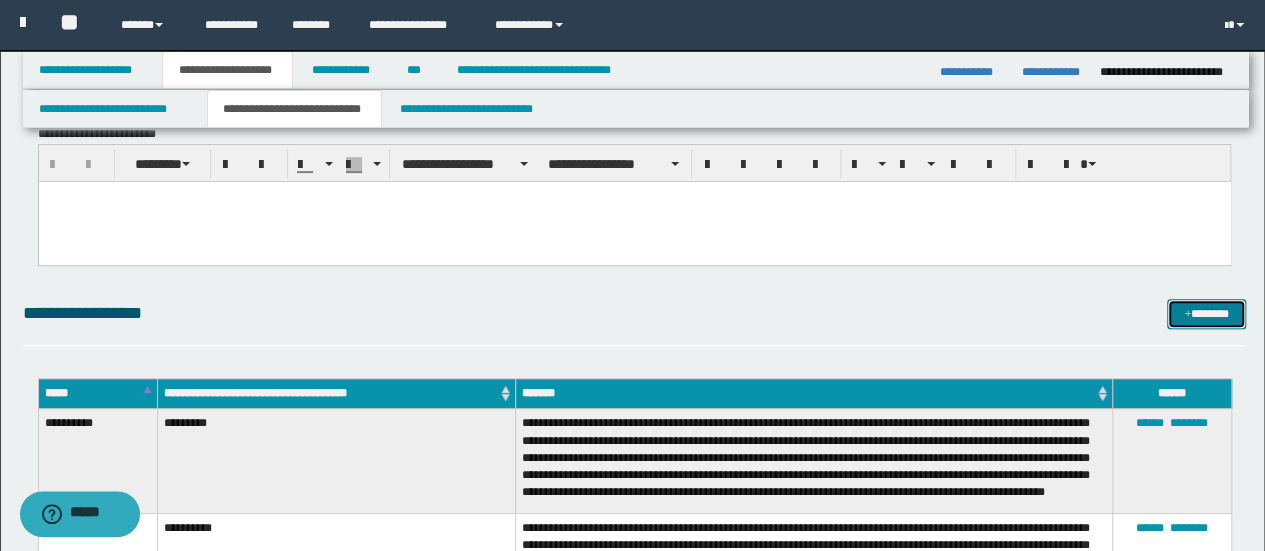 click on "*******" at bounding box center [1206, 313] 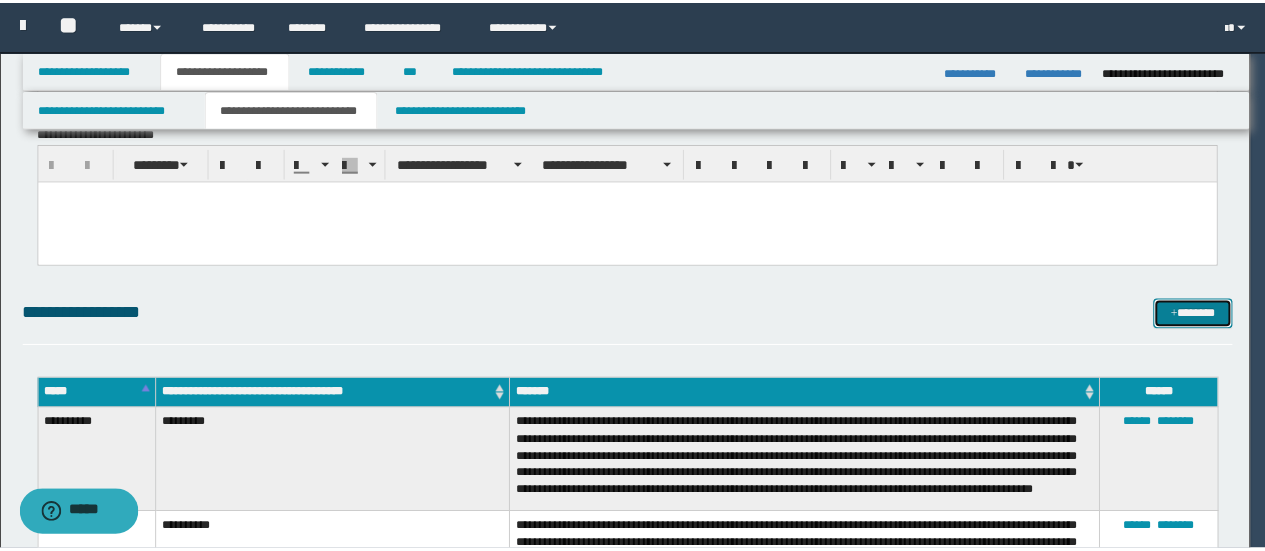 scroll, scrollTop: 0, scrollLeft: 0, axis: both 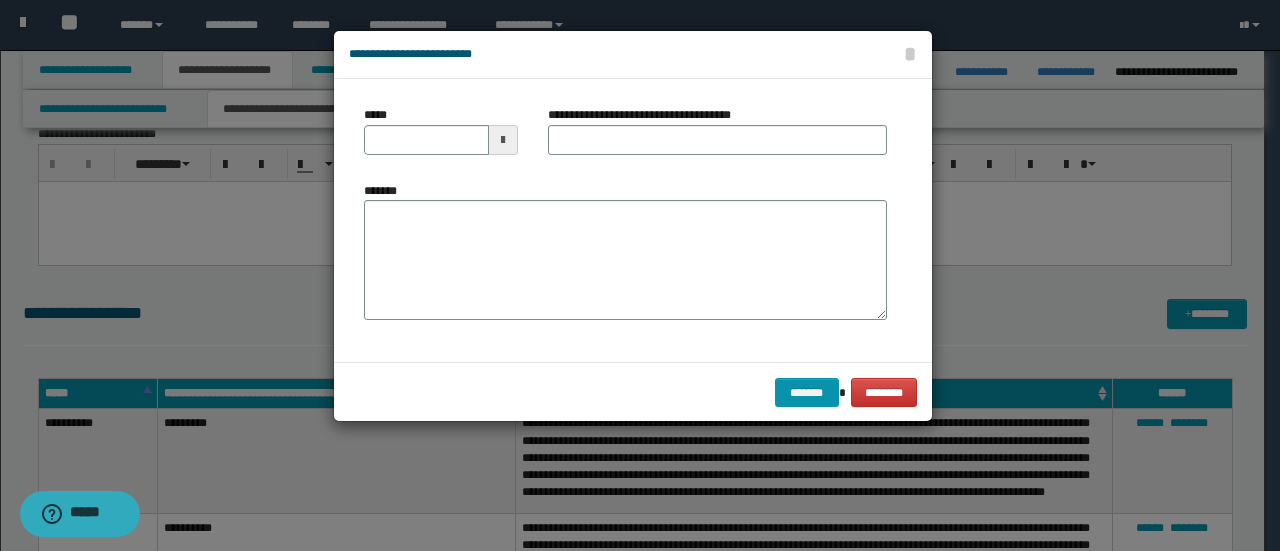click at bounding box center (503, 140) 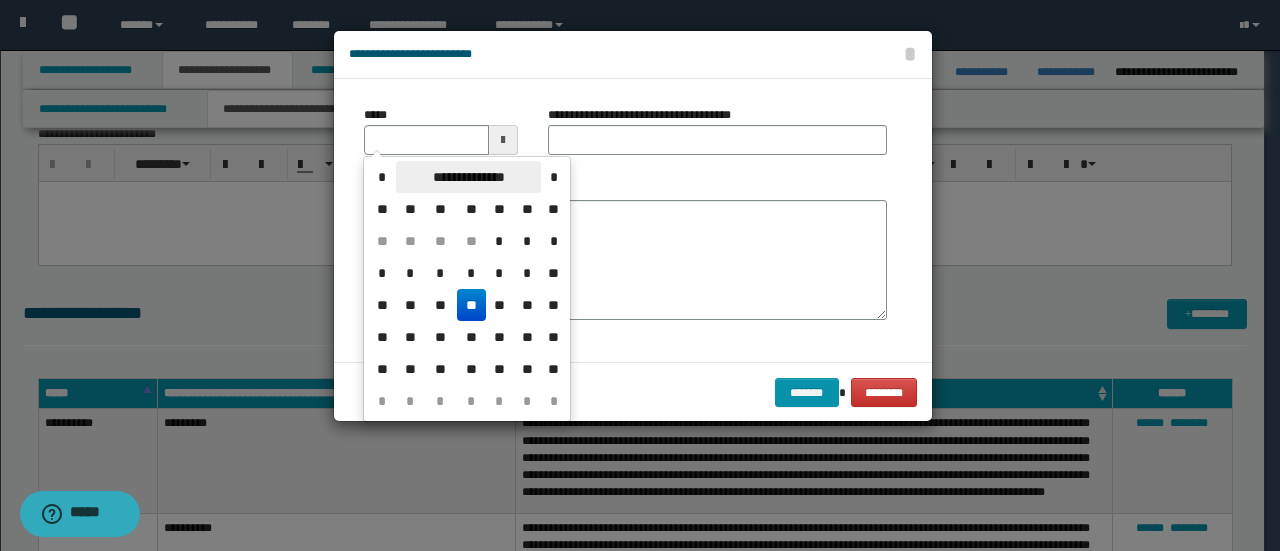 click on "**********" at bounding box center (468, 177) 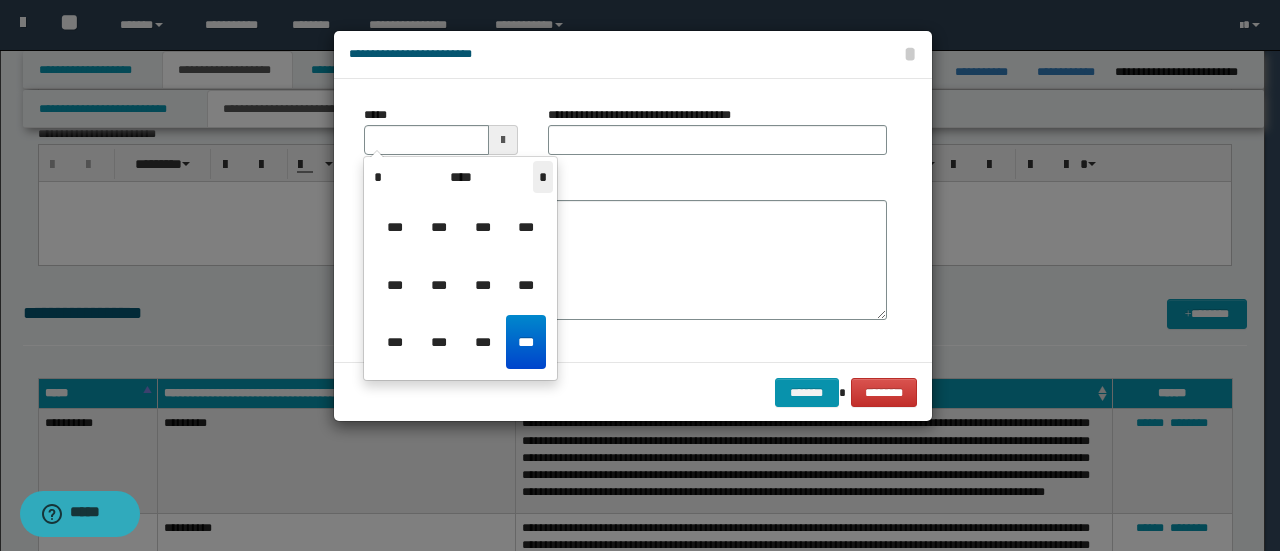 click on "*" at bounding box center (543, 177) 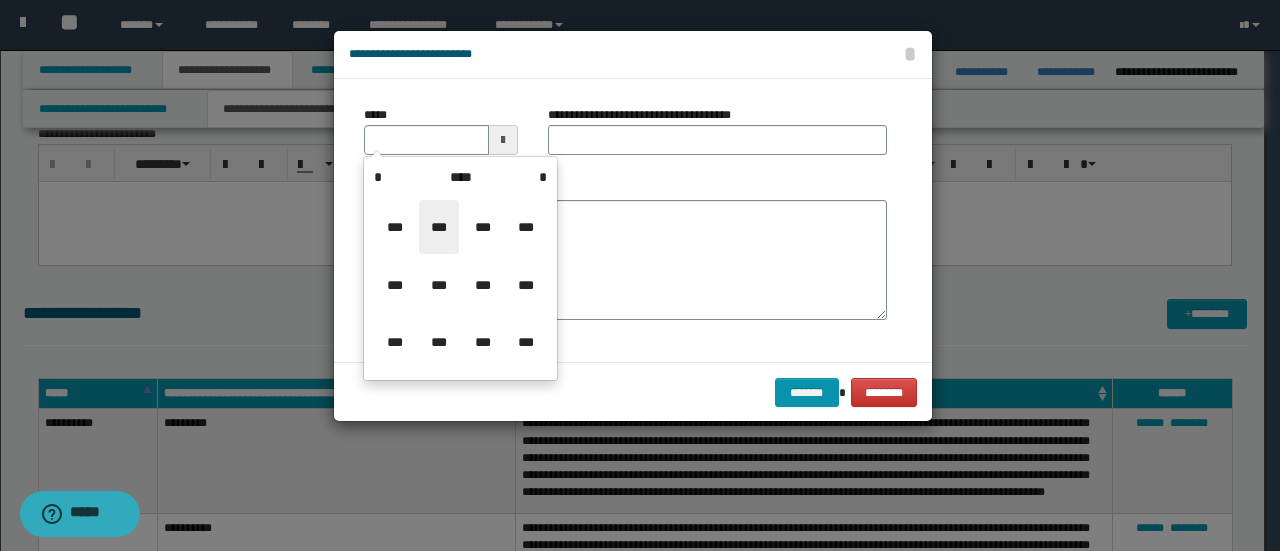 click on "***" at bounding box center [439, 227] 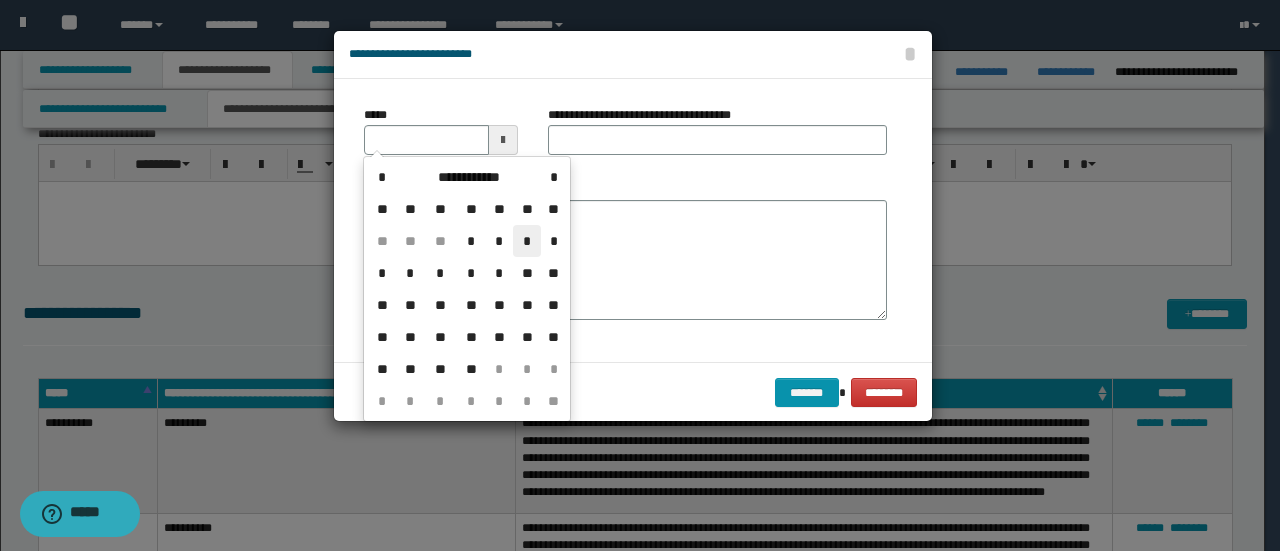 click on "*" at bounding box center (527, 241) 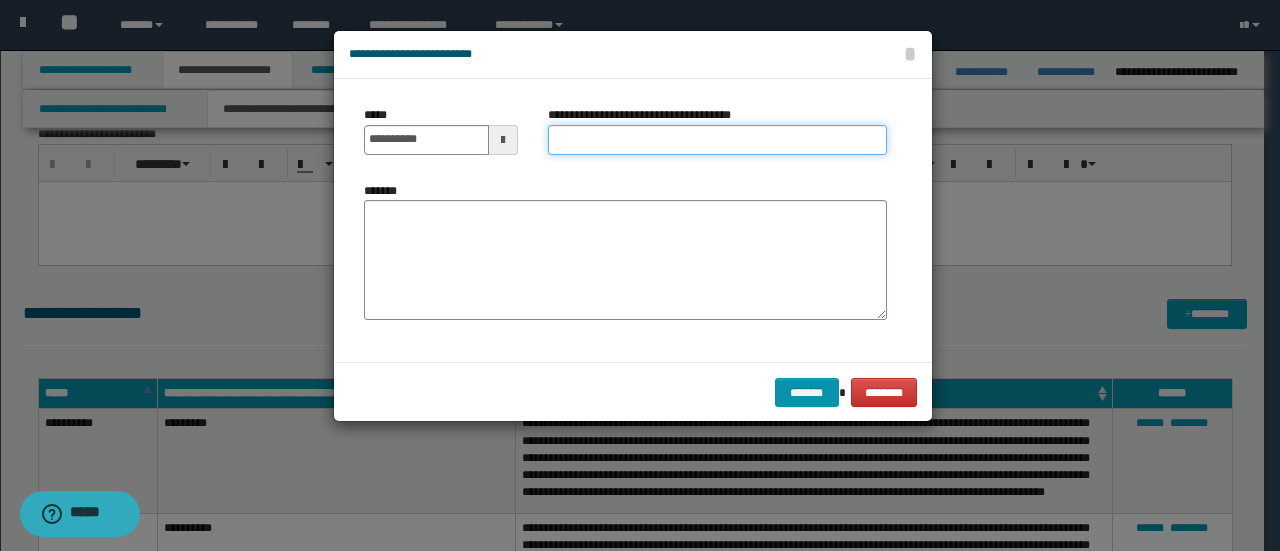 click on "**********" at bounding box center [717, 140] 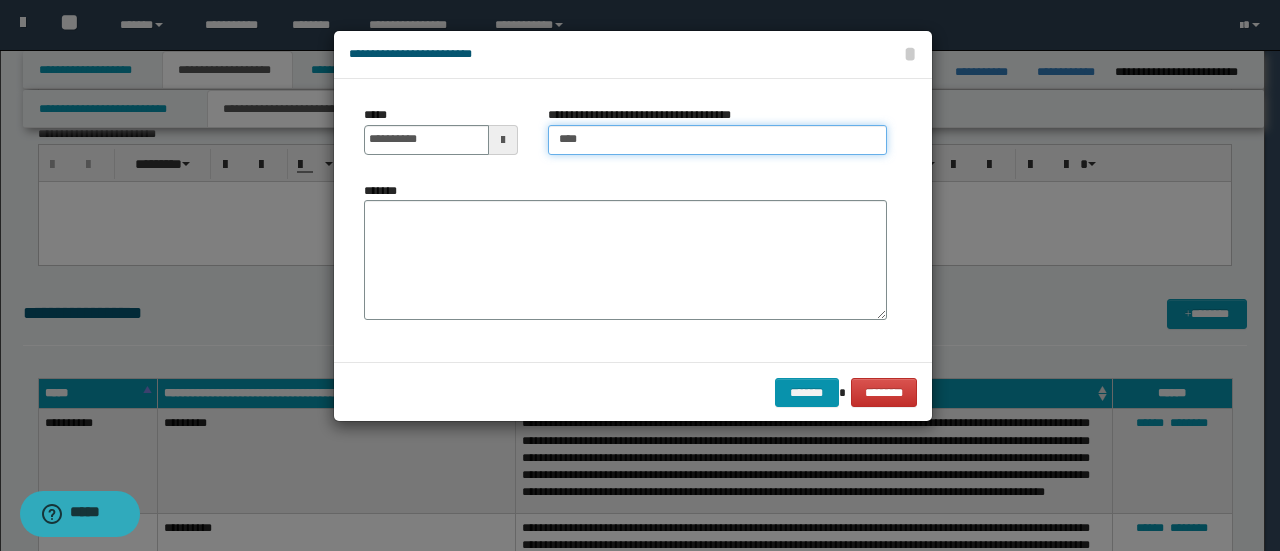 type on "**********" 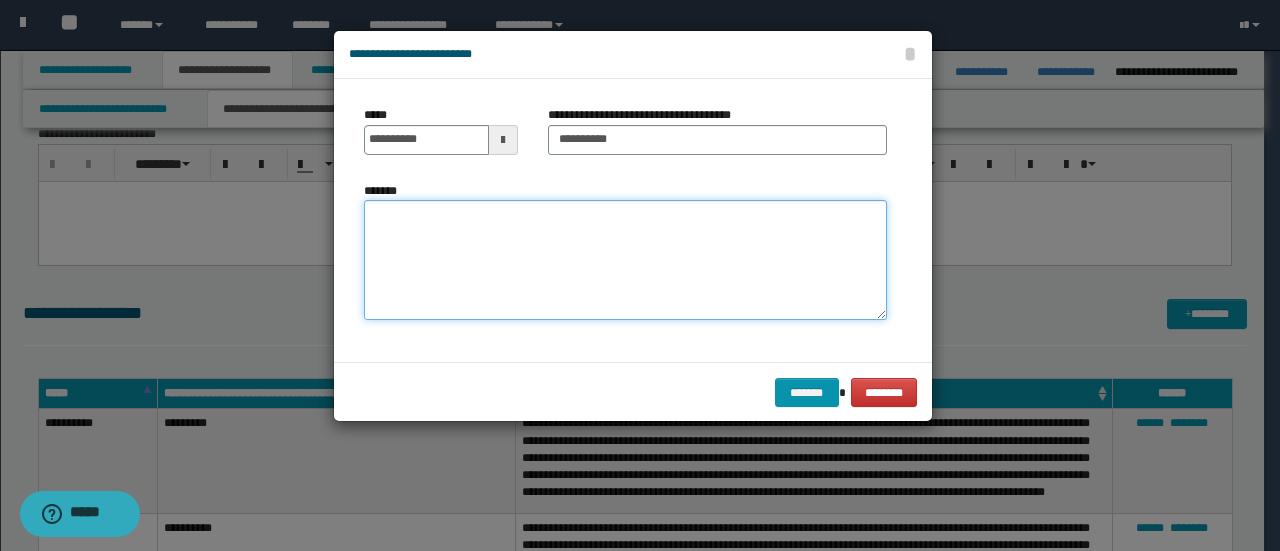 click on "*******" at bounding box center [625, 259] 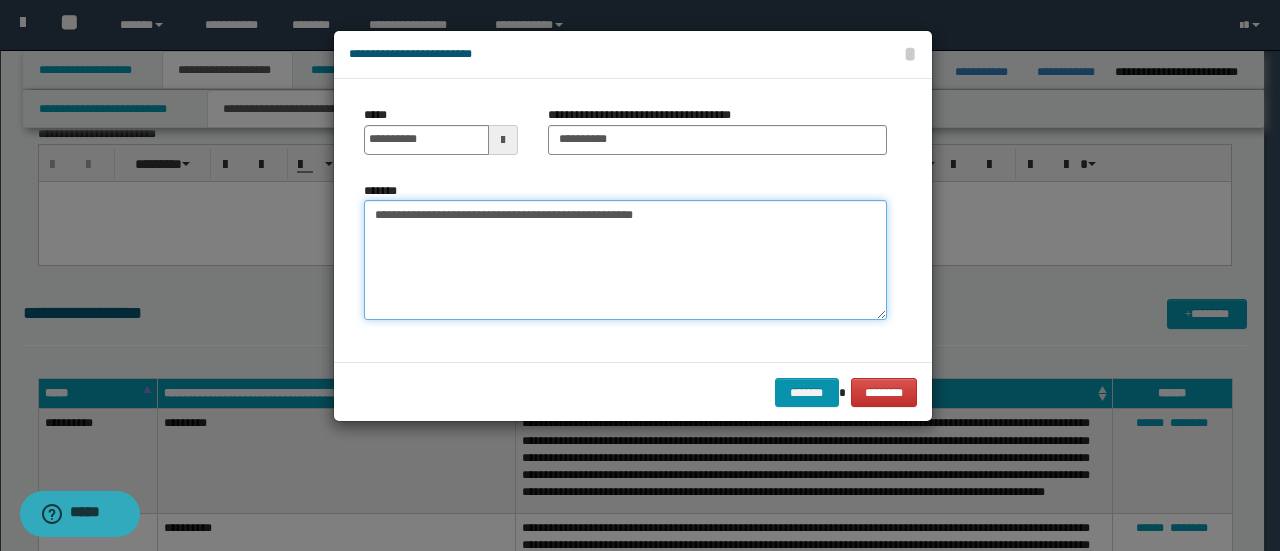 drag, startPoint x: 683, startPoint y: 226, endPoint x: 613, endPoint y: 210, distance: 71.80529 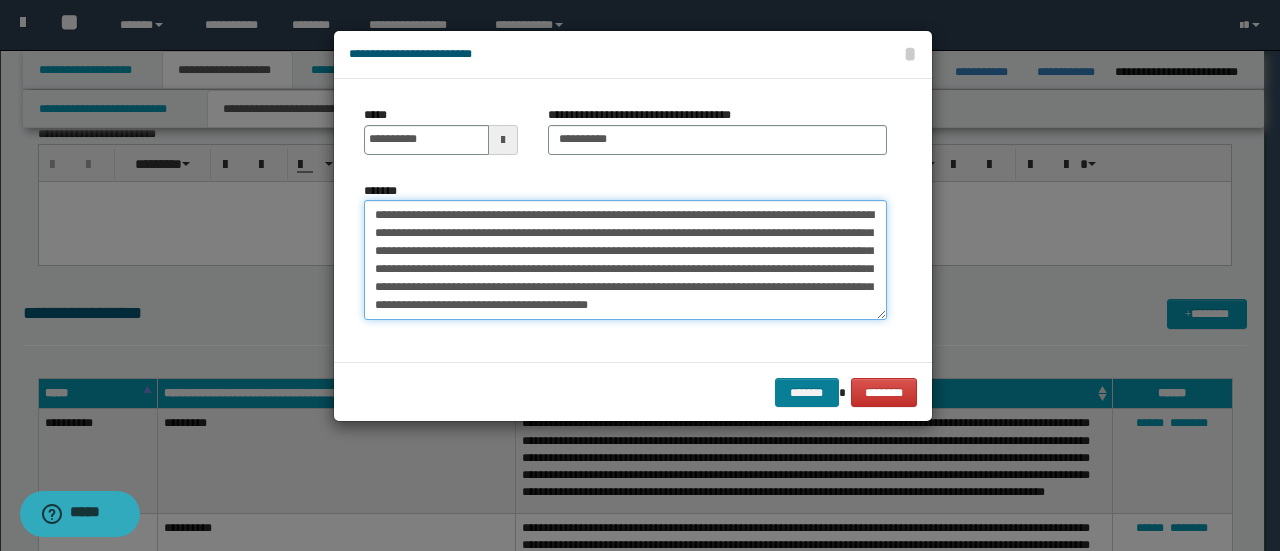 type on "**********" 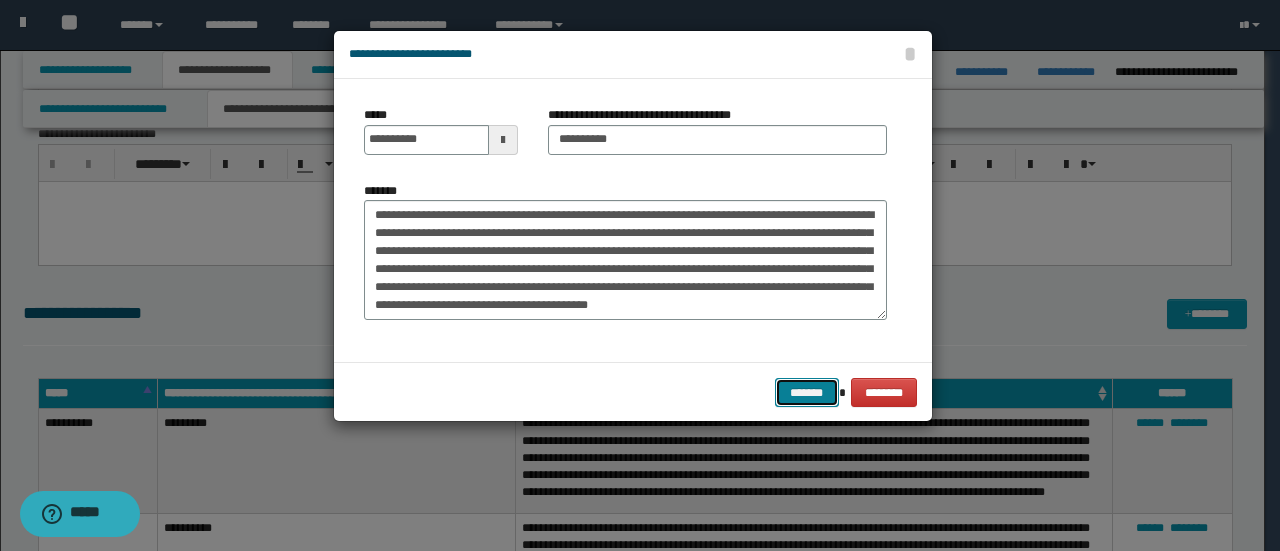 click on "*******" at bounding box center [807, 392] 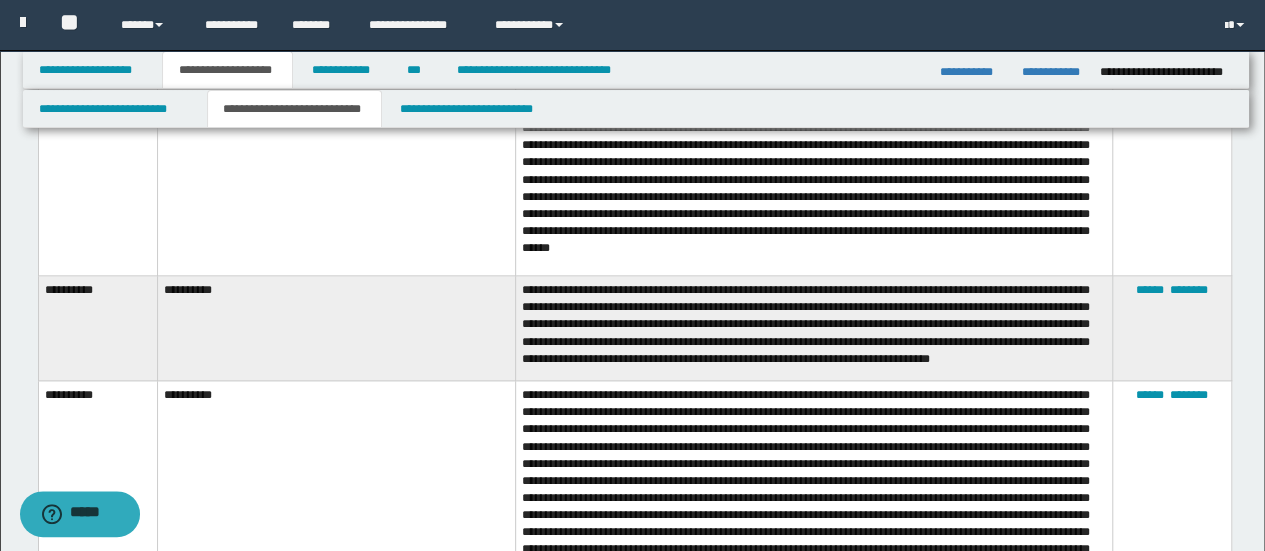 scroll, scrollTop: 1200, scrollLeft: 0, axis: vertical 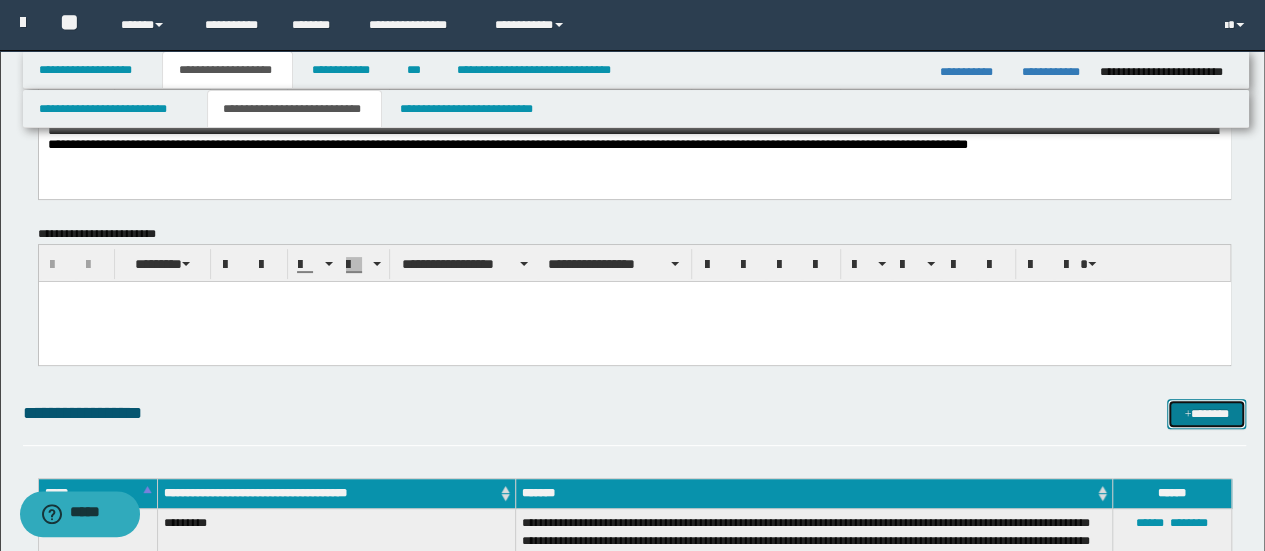 click at bounding box center (1187, 415) 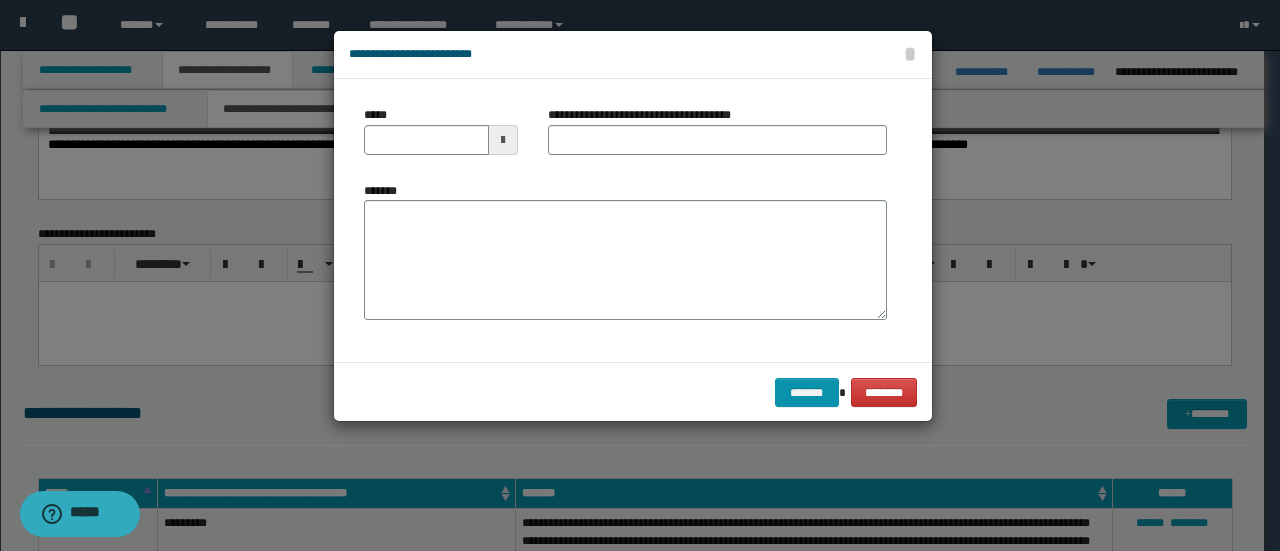 click at bounding box center [503, 140] 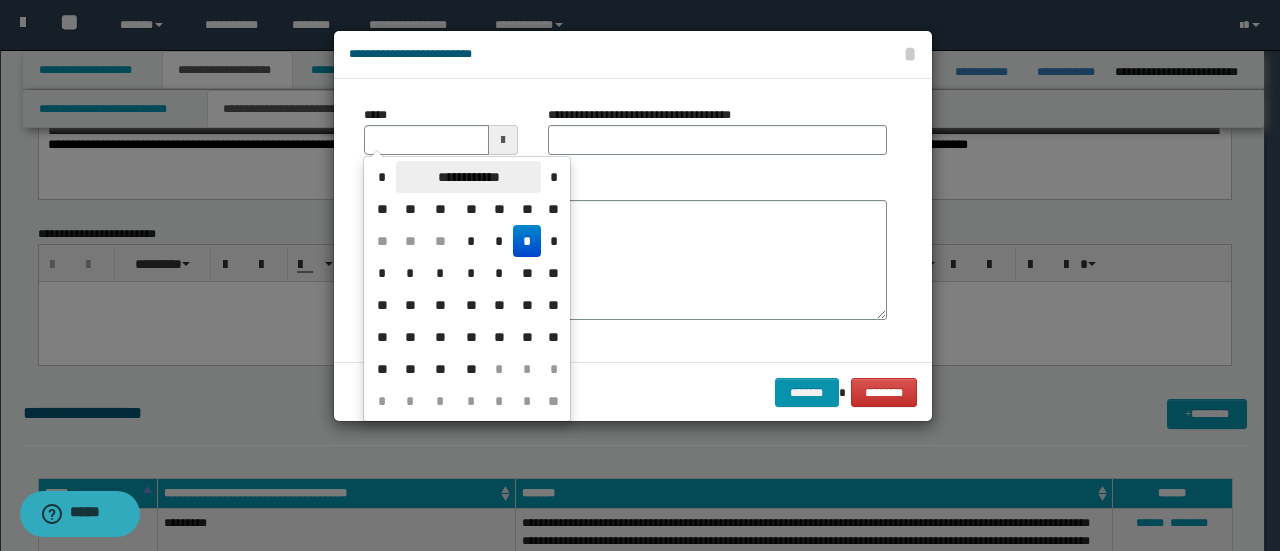 click on "**********" at bounding box center (468, 177) 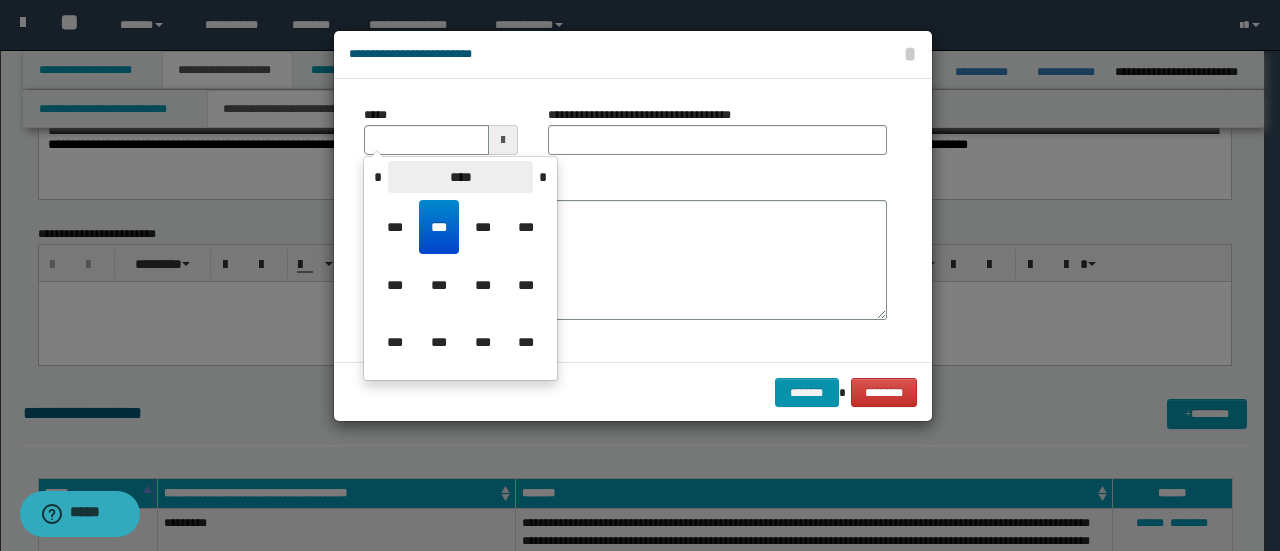 click on "****" at bounding box center [460, 177] 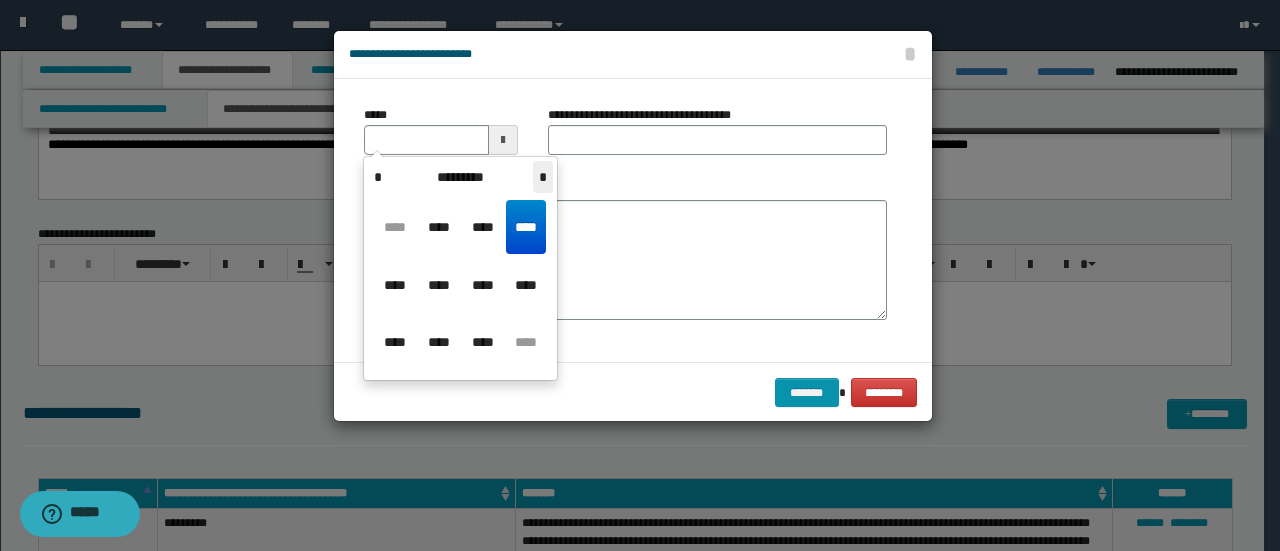 click on "*" at bounding box center (543, 177) 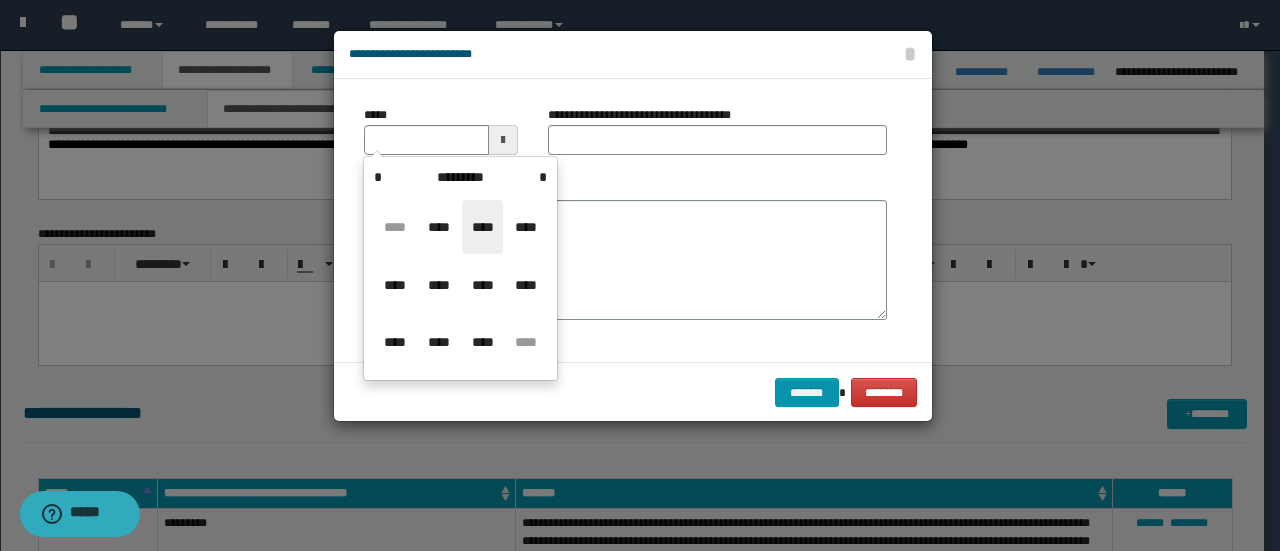click on "****" at bounding box center (482, 227) 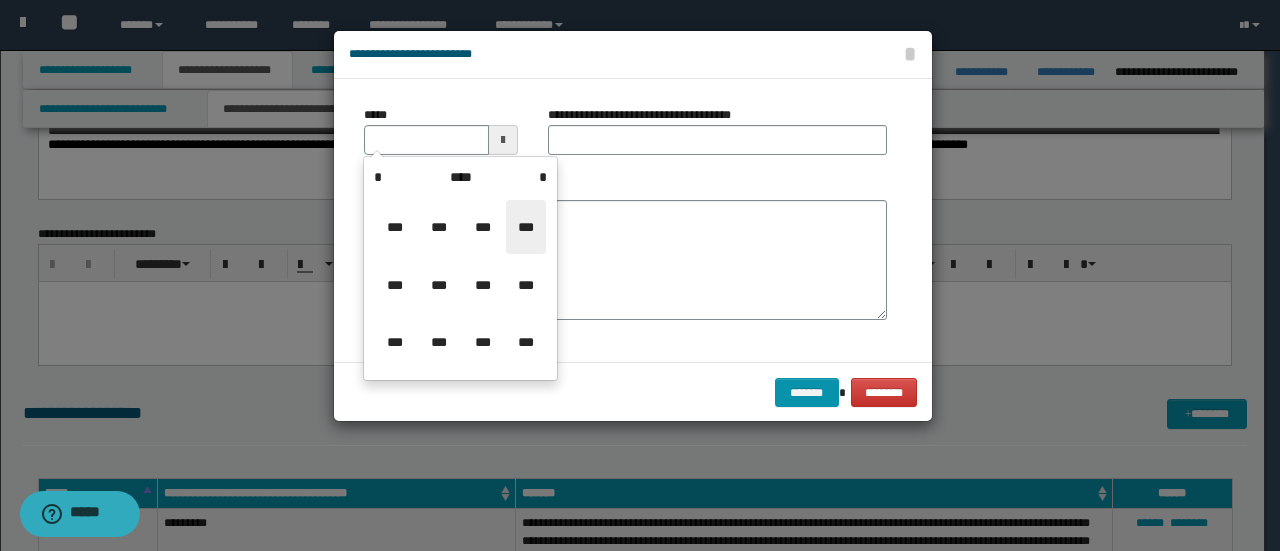 click on "***" at bounding box center (526, 227) 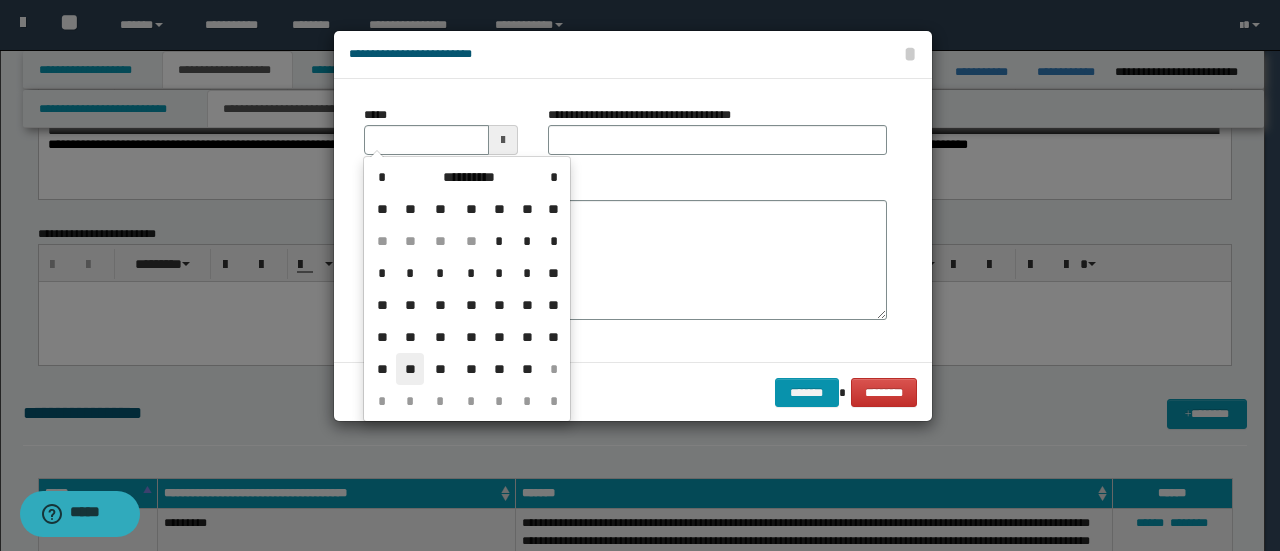 click on "**" at bounding box center [410, 369] 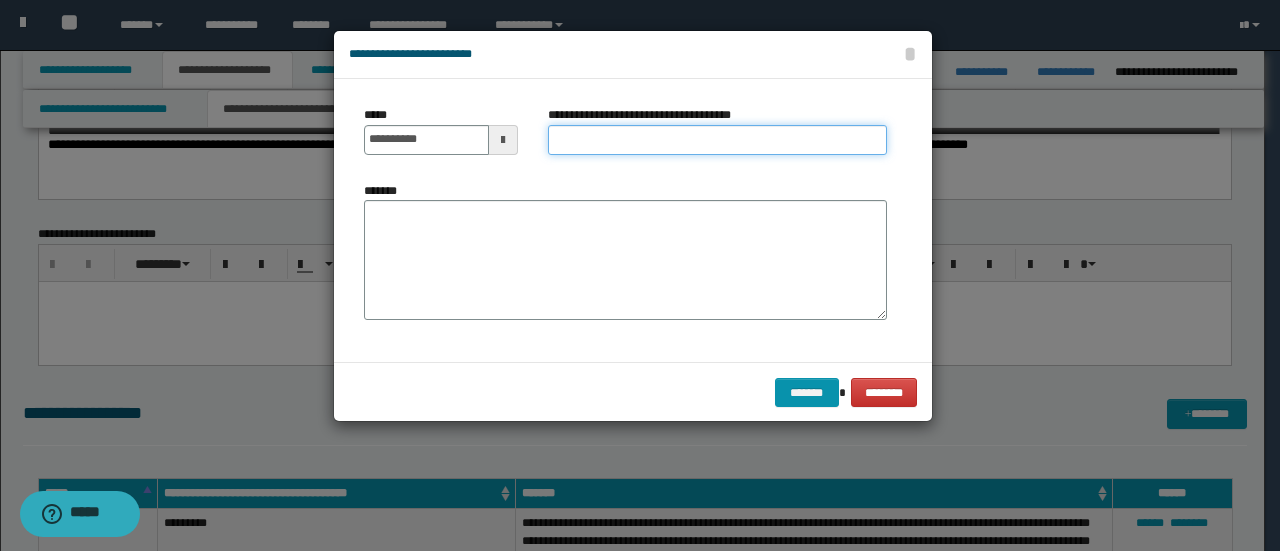 click on "**********" at bounding box center [717, 140] 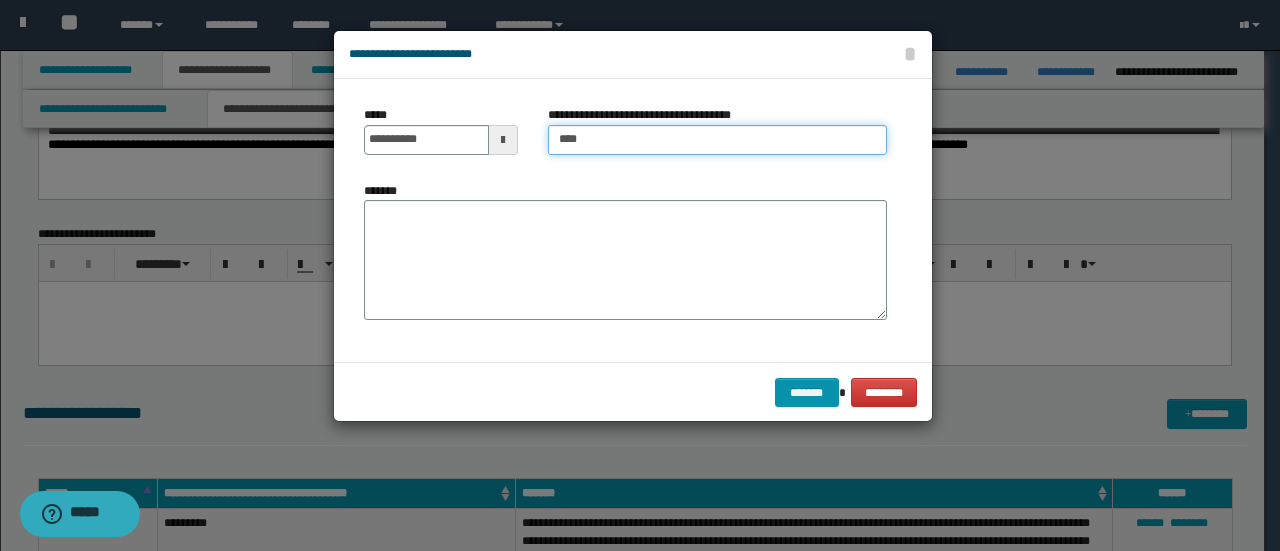 type on "**********" 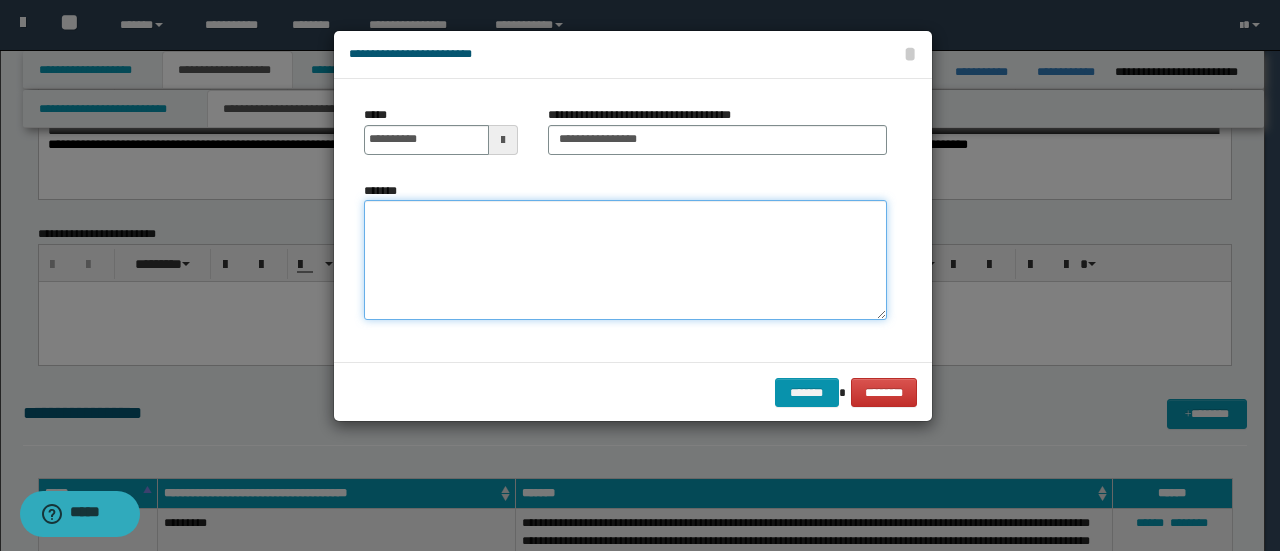 click on "*******" at bounding box center [625, 259] 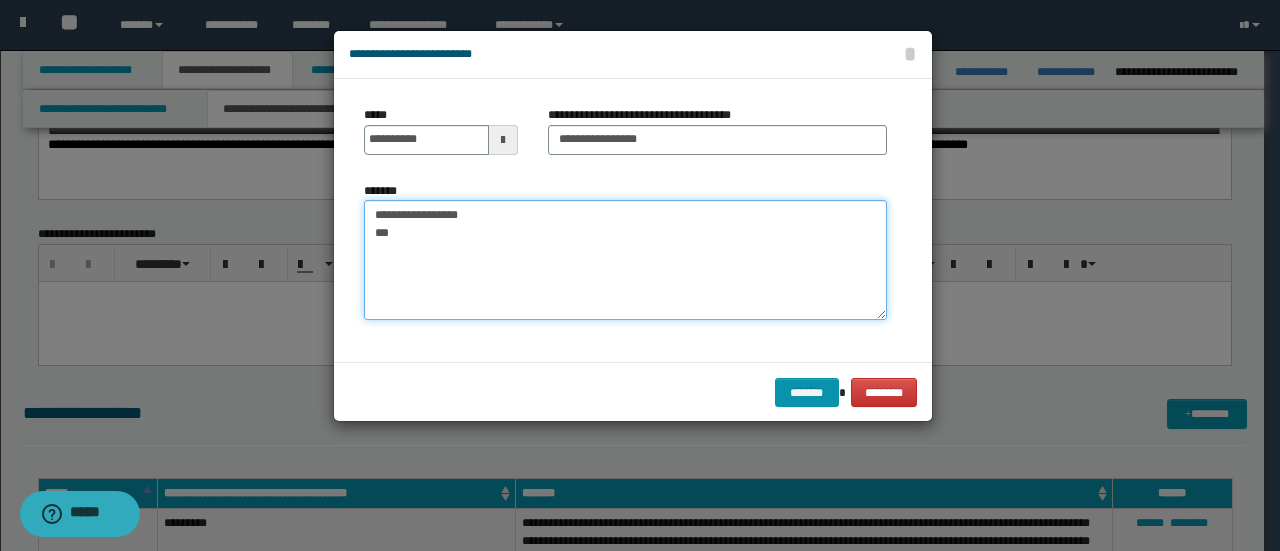 type on "**********" 